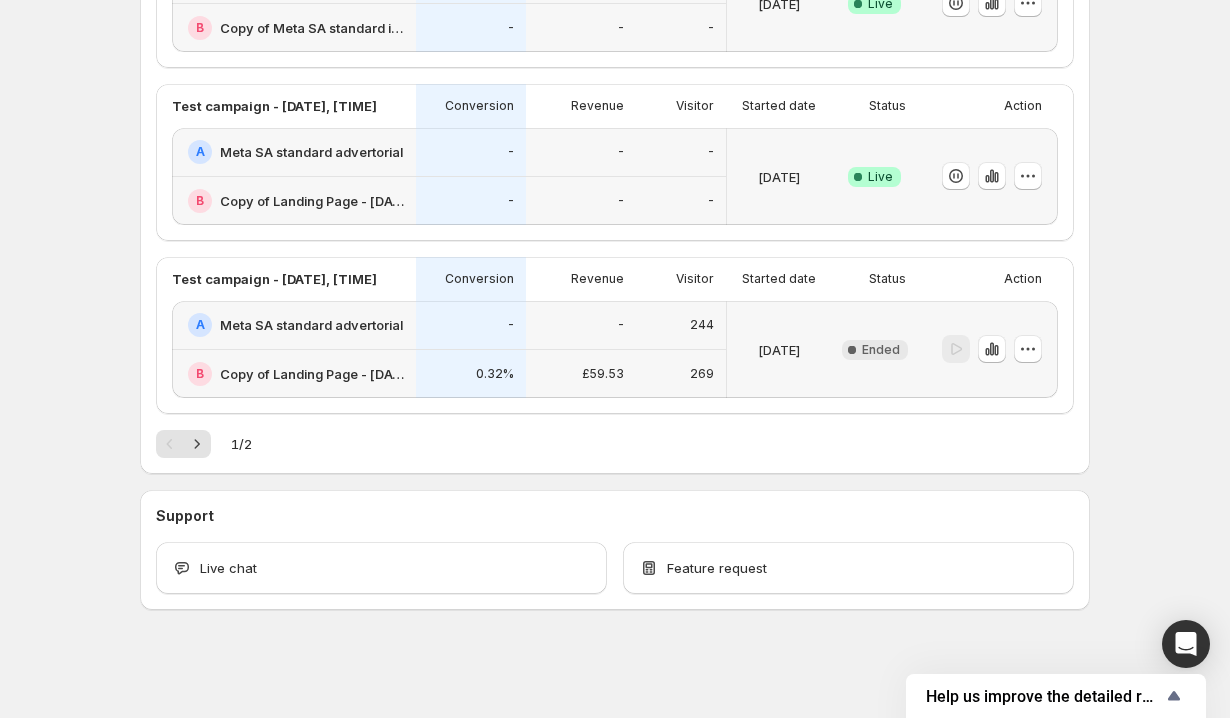 scroll, scrollTop: 1099, scrollLeft: 0, axis: vertical 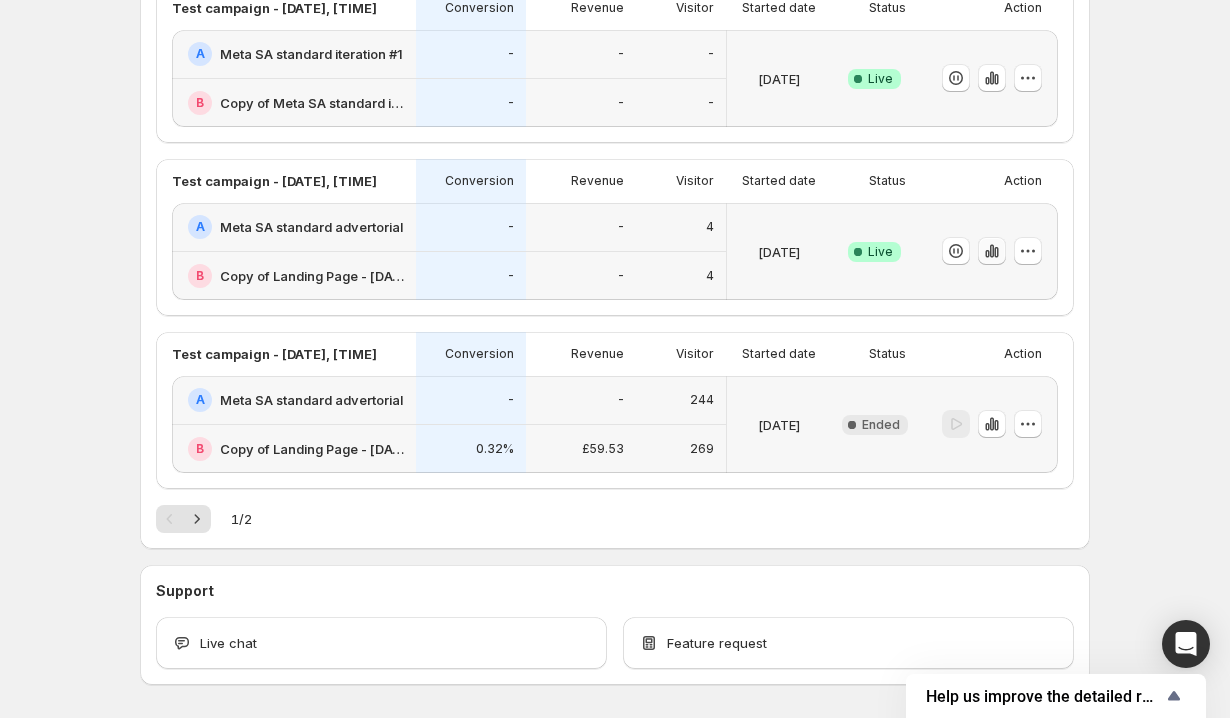 click 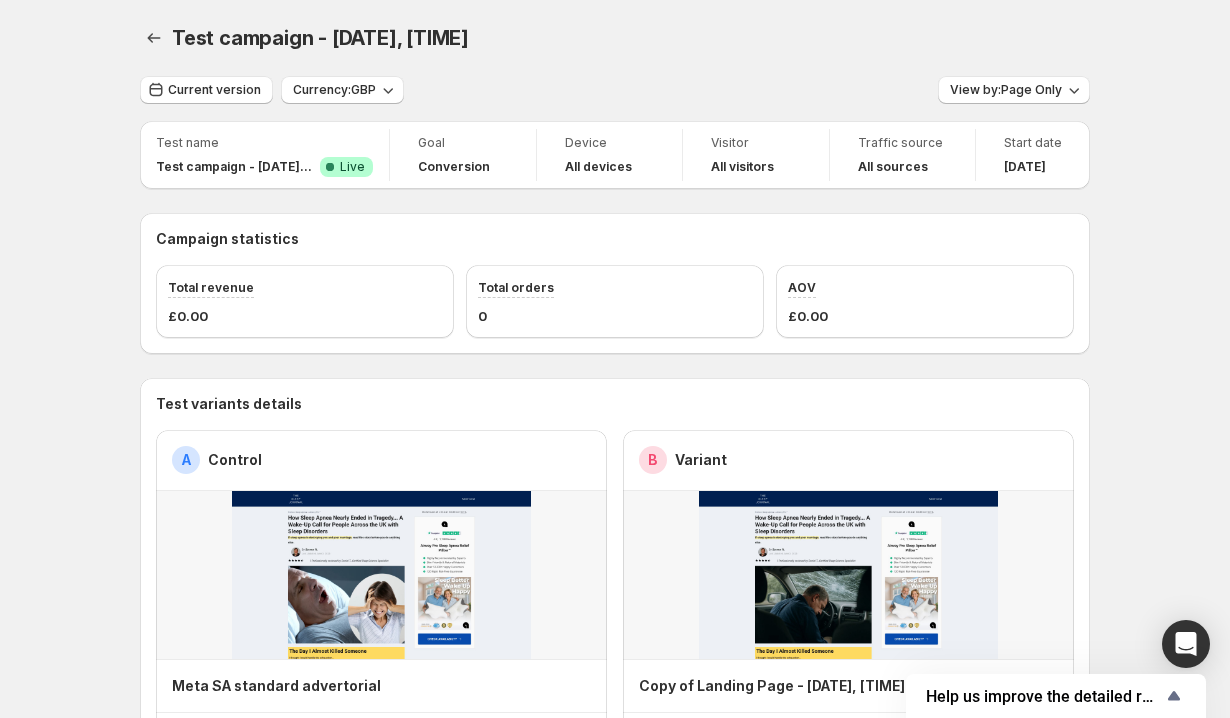 click on "Current version Currency: GBP View by: Page Only Test name Test campaign - [DATE], [TIME] Success Complete Live Goal Conversion Device All devices Visitor All visitors Traffic source All sources Start date [DATE] Campaign statistics Total revenue £0.00 Total orders 0 AOV £0.00 Test variants details A Control Meta SA standard advertorial Visitor 4 Add to cart rate - Conversion rate - Revenue - Revenue per visitor - Orders - AOV - B Variant Copy of Landing Page - [DATE], [TIME] Visitor 4 Add to cart rate - Conversion rate - Revenue - Revenue per visitor - Orders - AOV - Session 0 0 5 5 10 10 Control Variant Click-through rate 0% 0% 2% 2% 4% 4% Control Variant Page views 0 0 200 200 400 400 Control Variant Product views 0 0 50 50 100 100 Control Variant Avg time on page 0.00s 0.00s 50.00s 50.00s 1m 40s 1m 40s Control Variant Visitor 8 Control Variant Device Desktop 1 1 Tablet 0 0 Mobile 4 9 Control Variant Channel Direct Direct 0 0 5 5 10 10 Control Variant" at bounding box center (615, 1173) 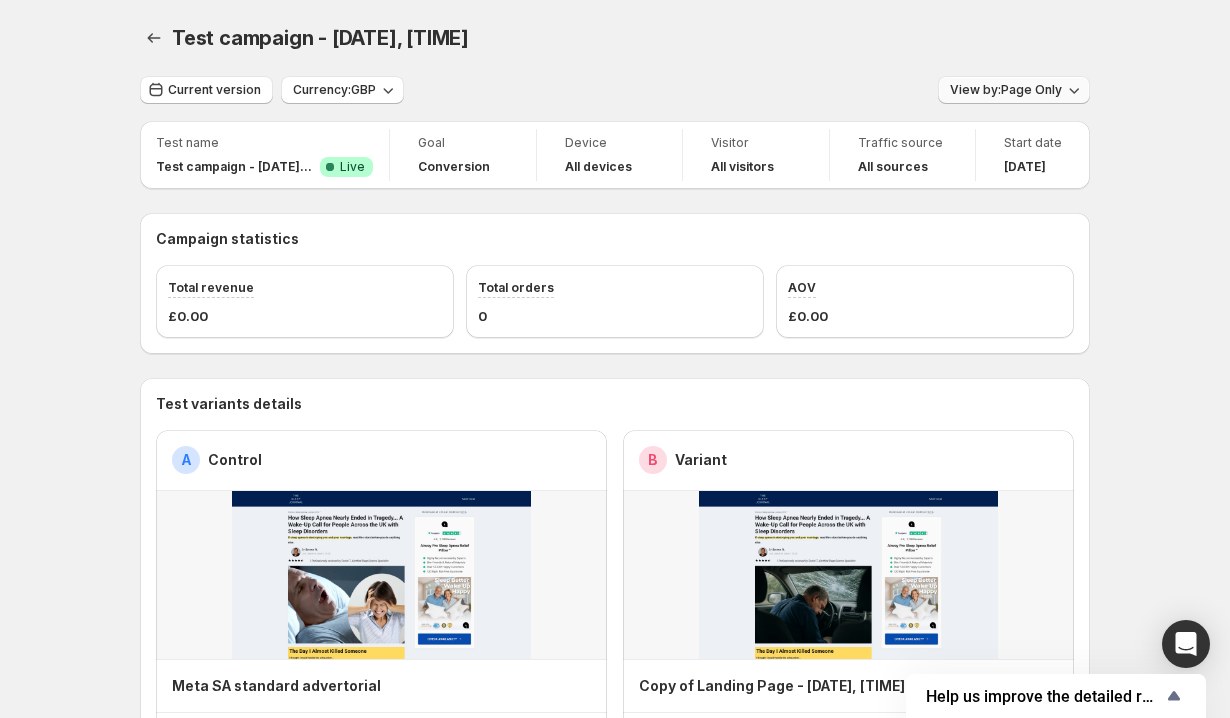 click on "View by:  Page Only" at bounding box center (1006, 90) 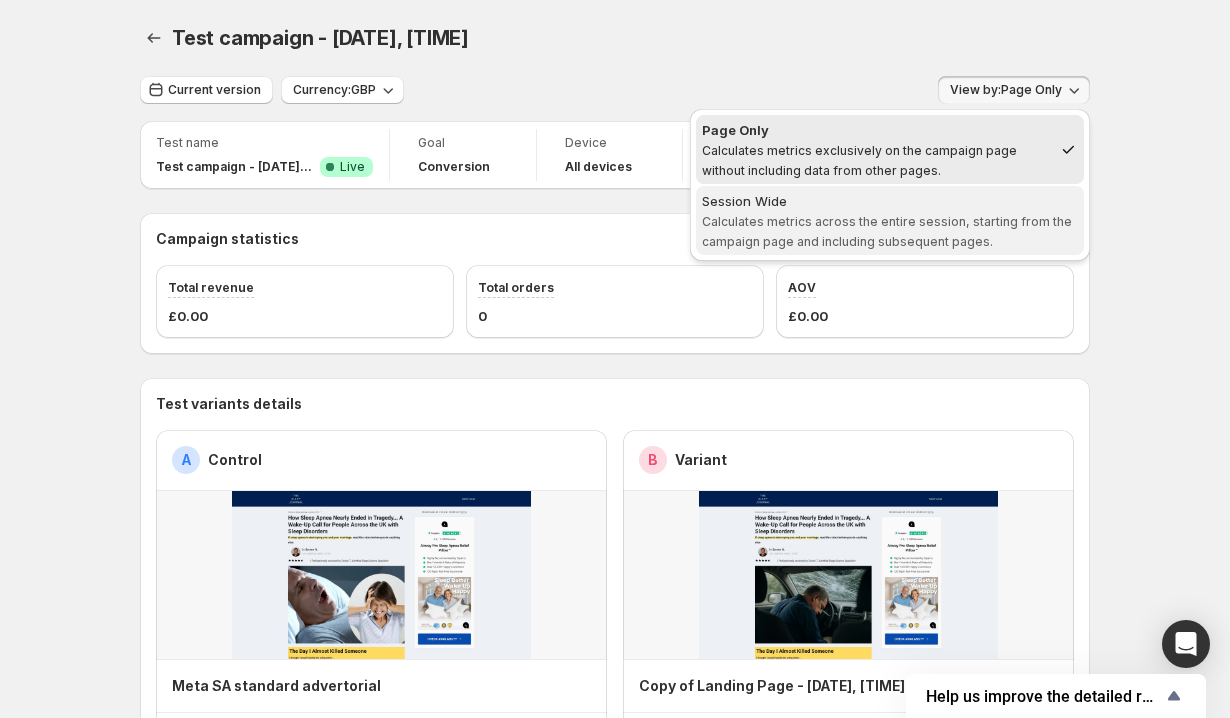 click on "Session Wide" at bounding box center (890, 201) 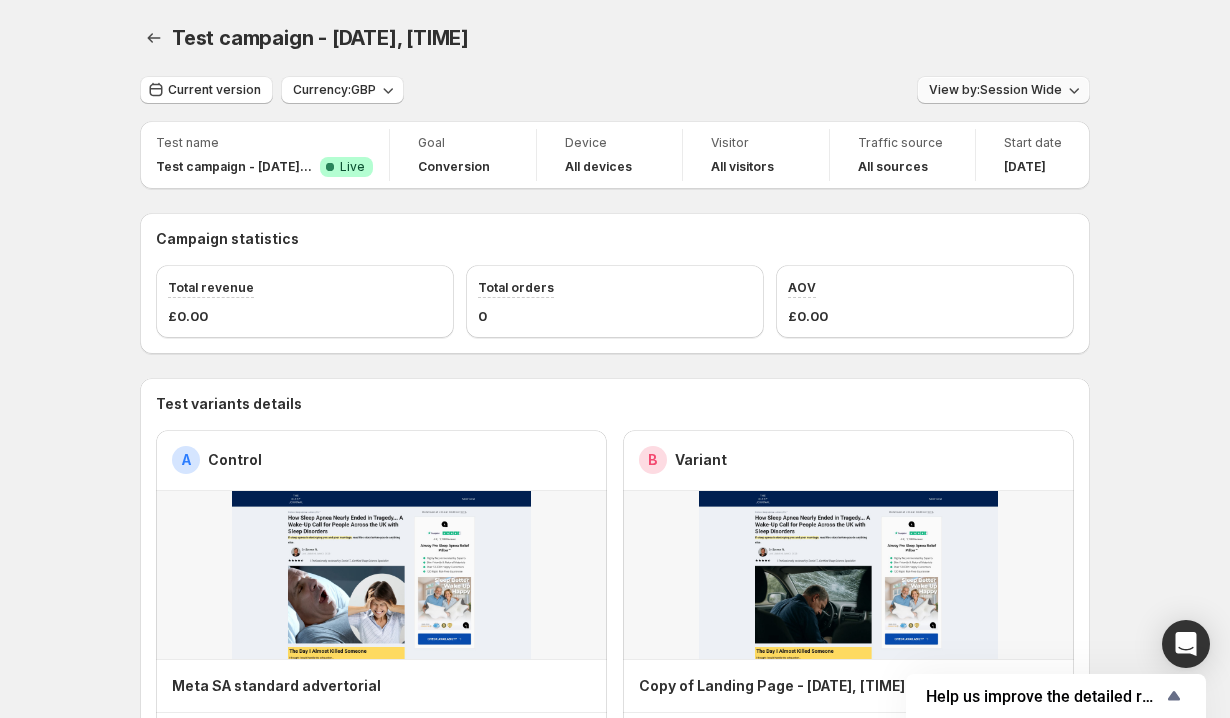 click on "View by:  Session Wide" at bounding box center (995, 90) 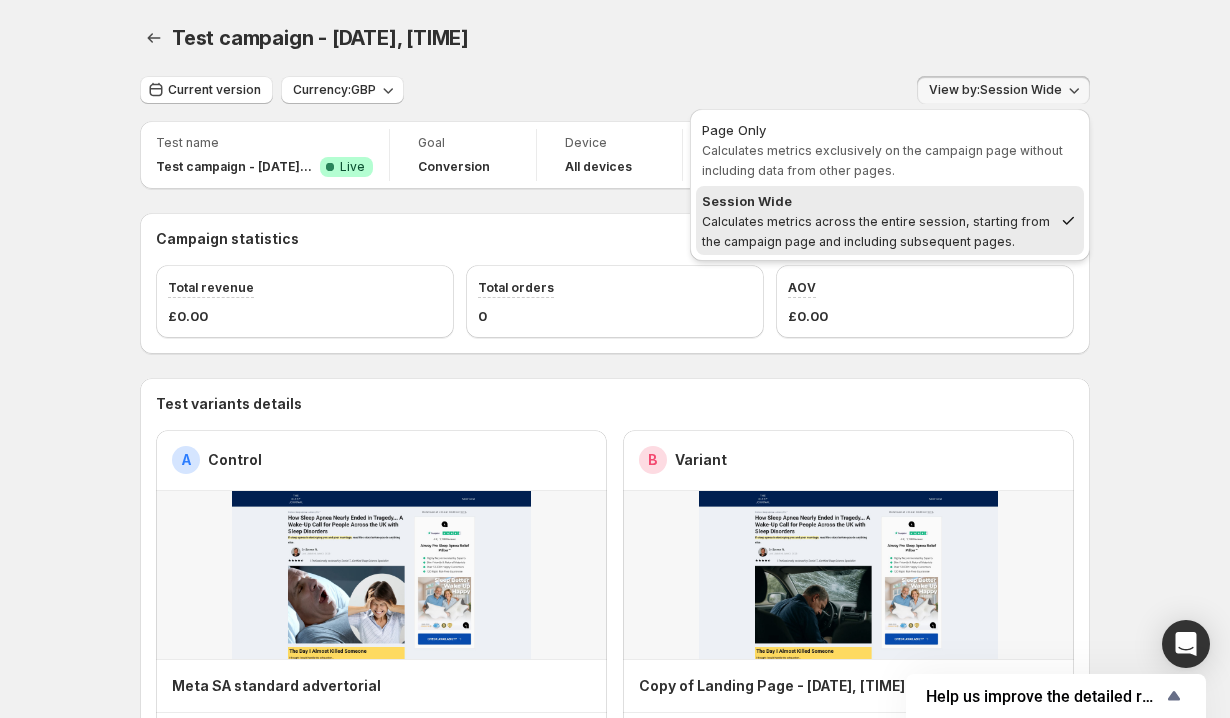 click on "View by:  Session Wide" at bounding box center (995, 90) 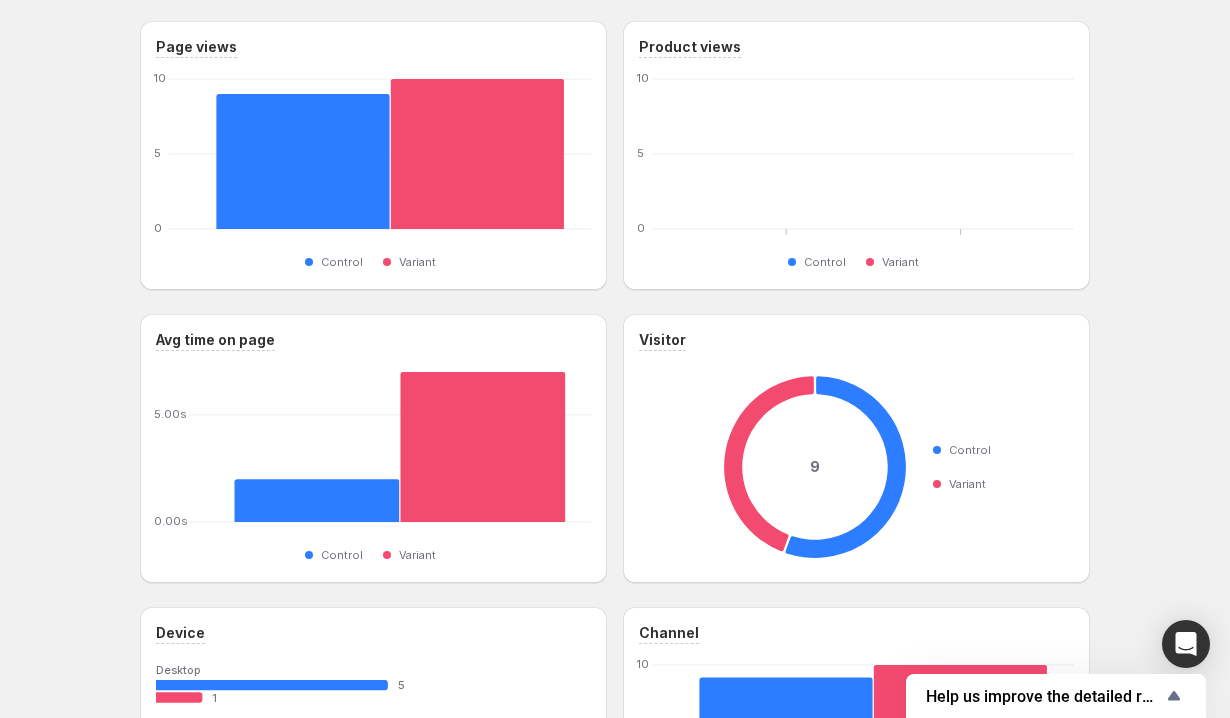 scroll, scrollTop: 0, scrollLeft: 0, axis: both 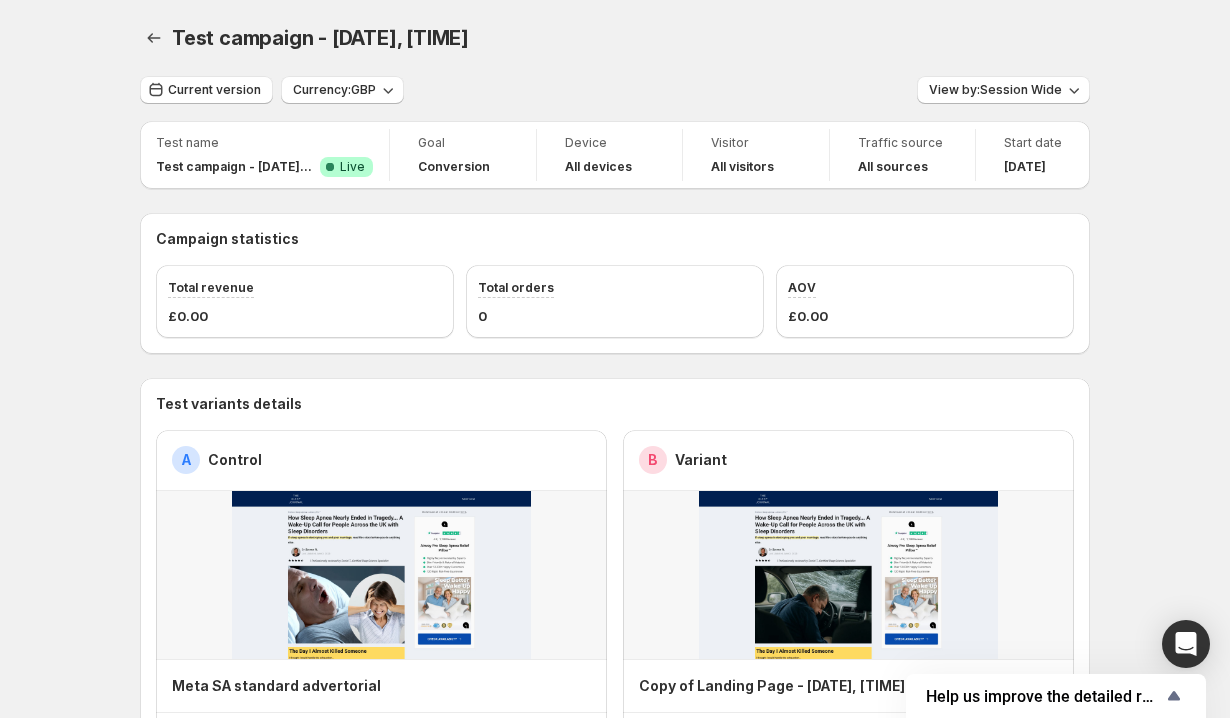 click at bounding box center [156, 38] 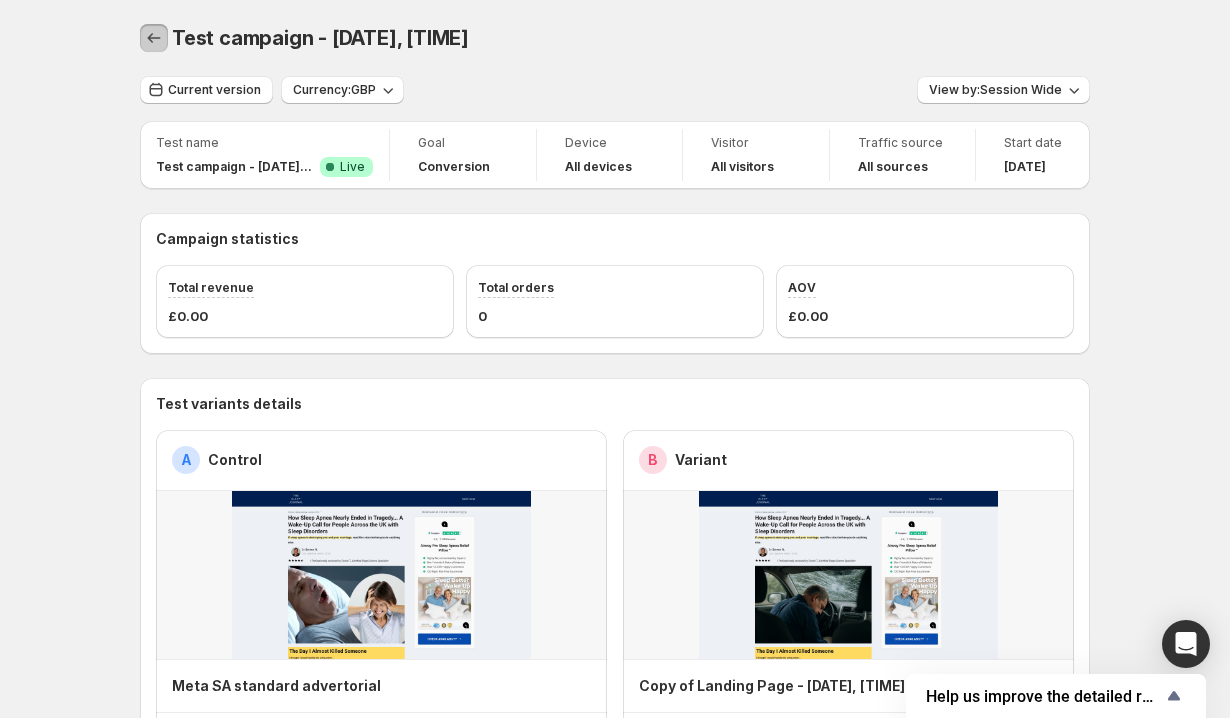 click at bounding box center [154, 38] 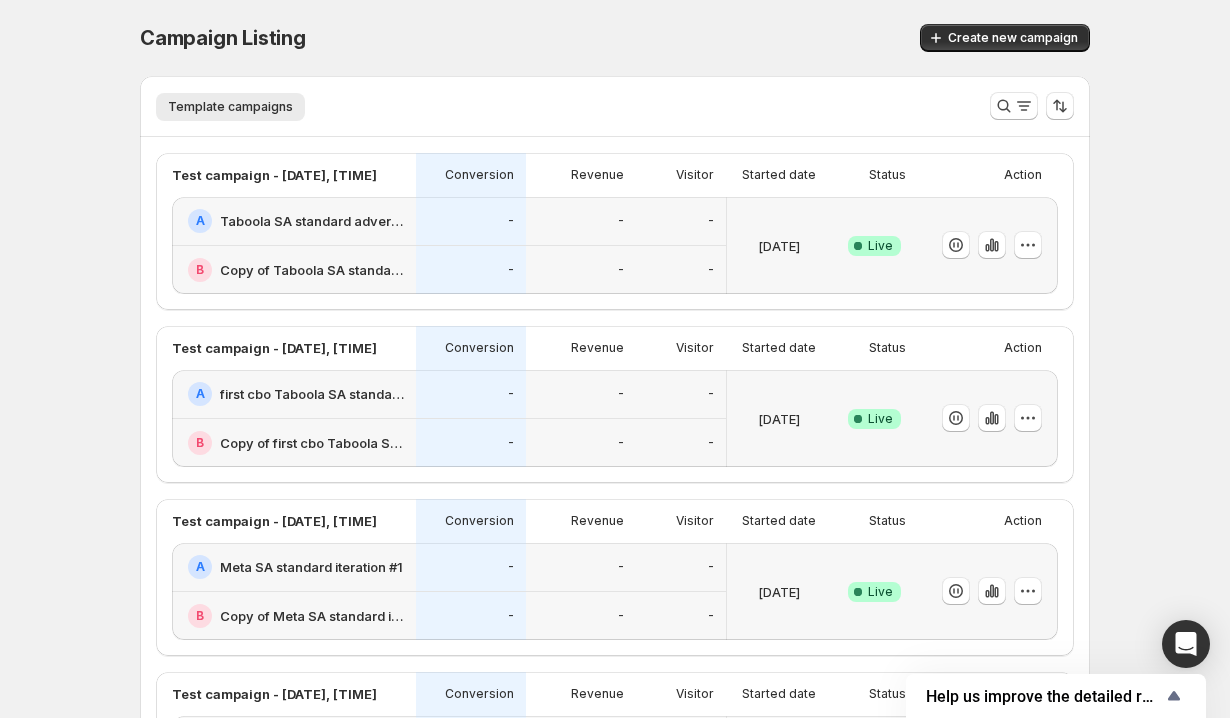 scroll, scrollTop: 581, scrollLeft: 0, axis: vertical 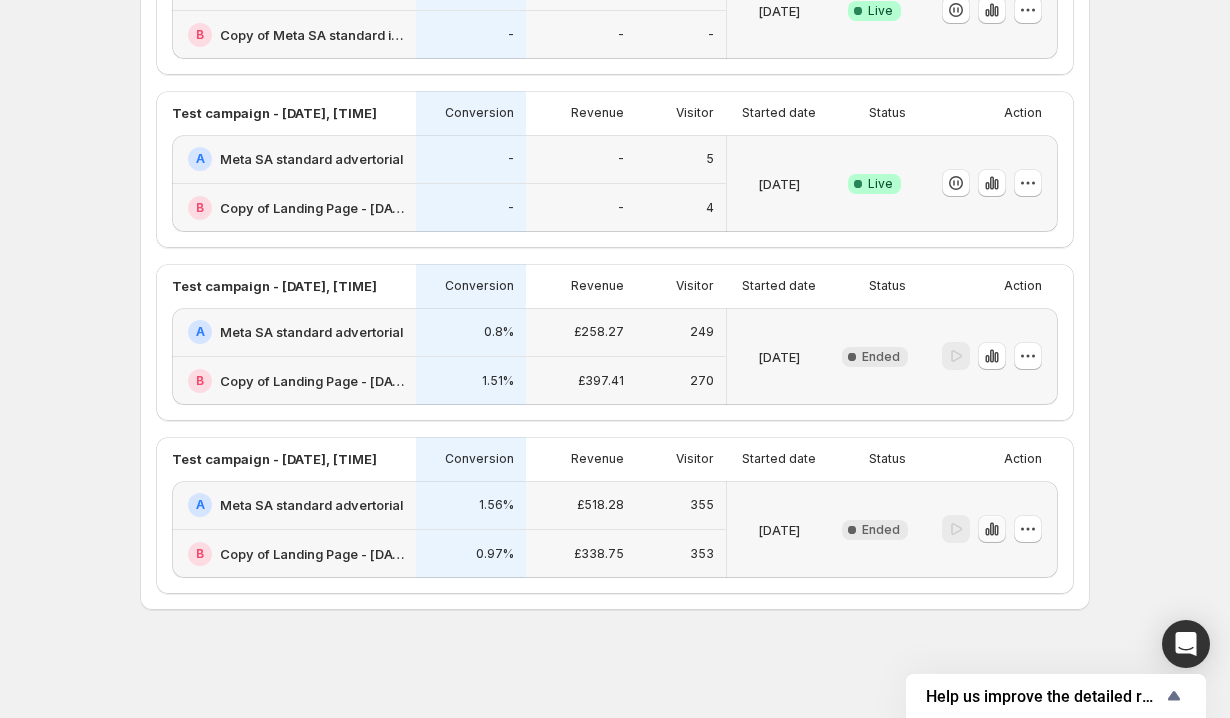 click 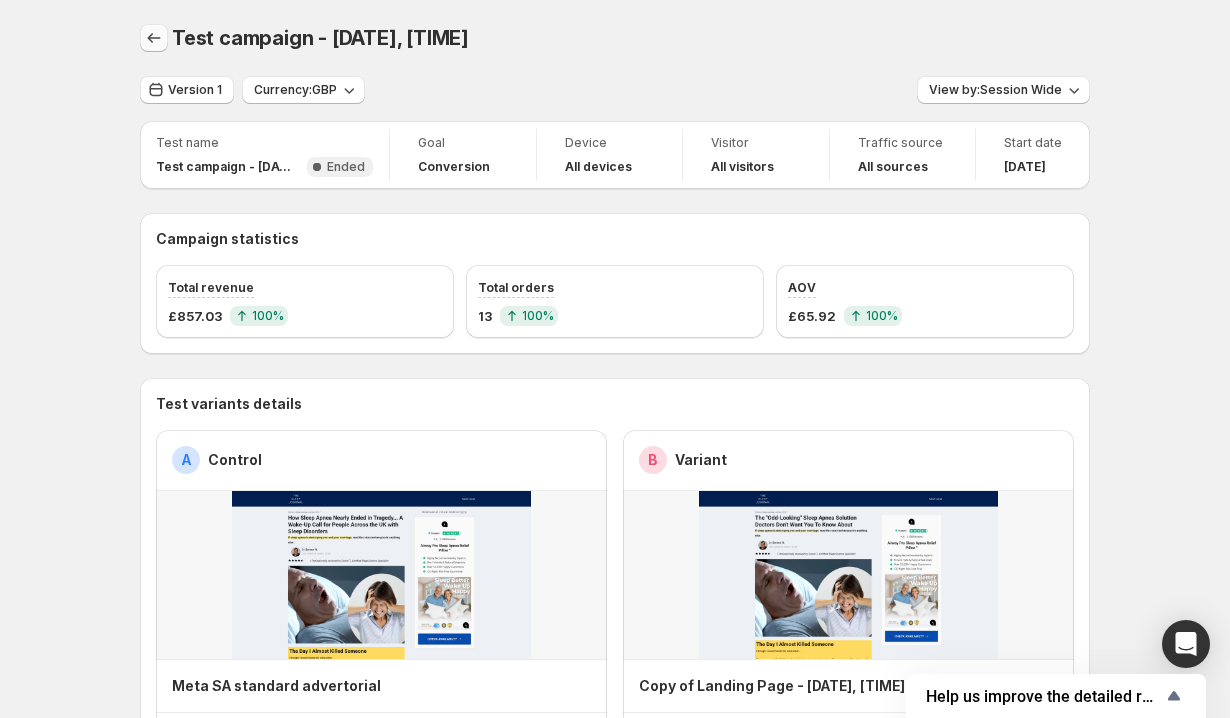 click 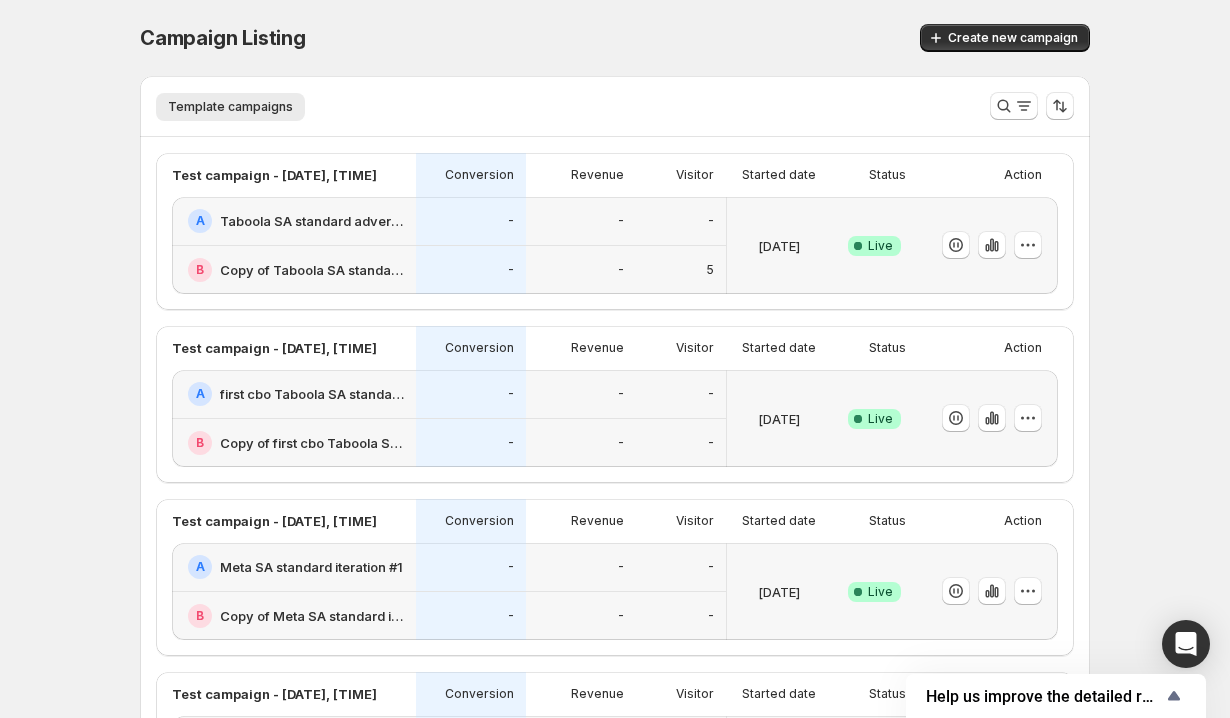 scroll, scrollTop: 581, scrollLeft: 0, axis: vertical 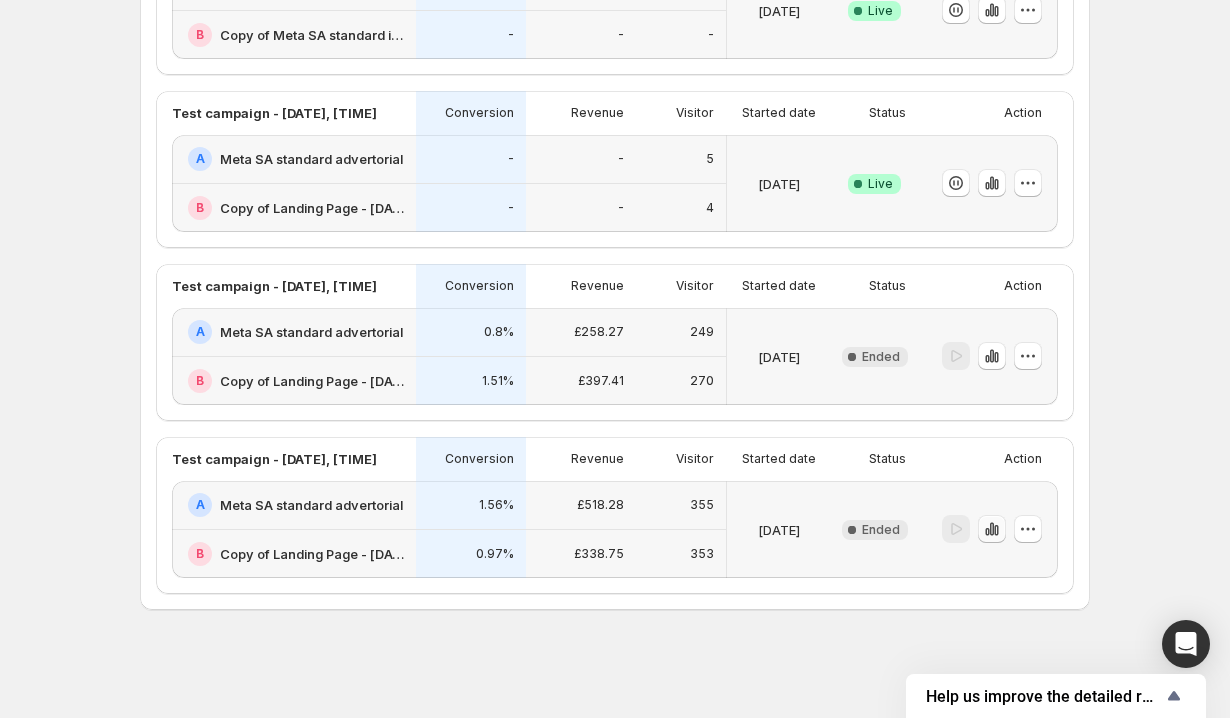click 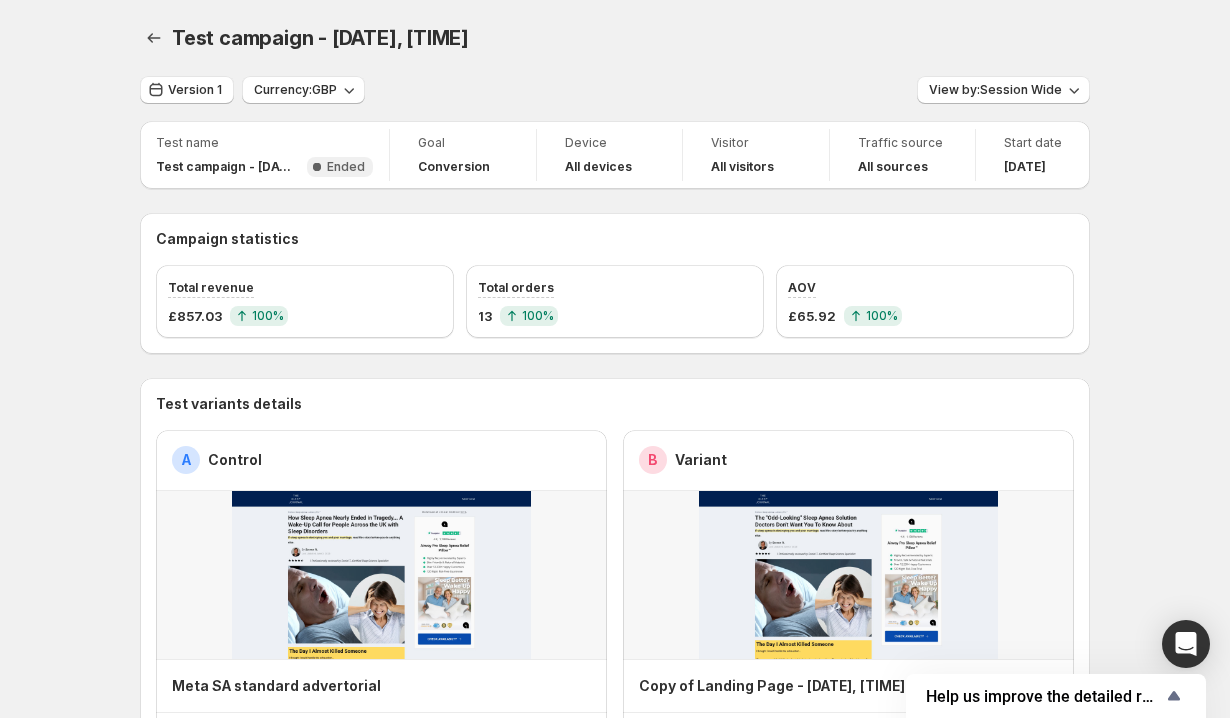 click on "Test campaign - [DATE], [TIME]. This page is ready Test campaign - [DATE], [TIME]" at bounding box center (615, 38) 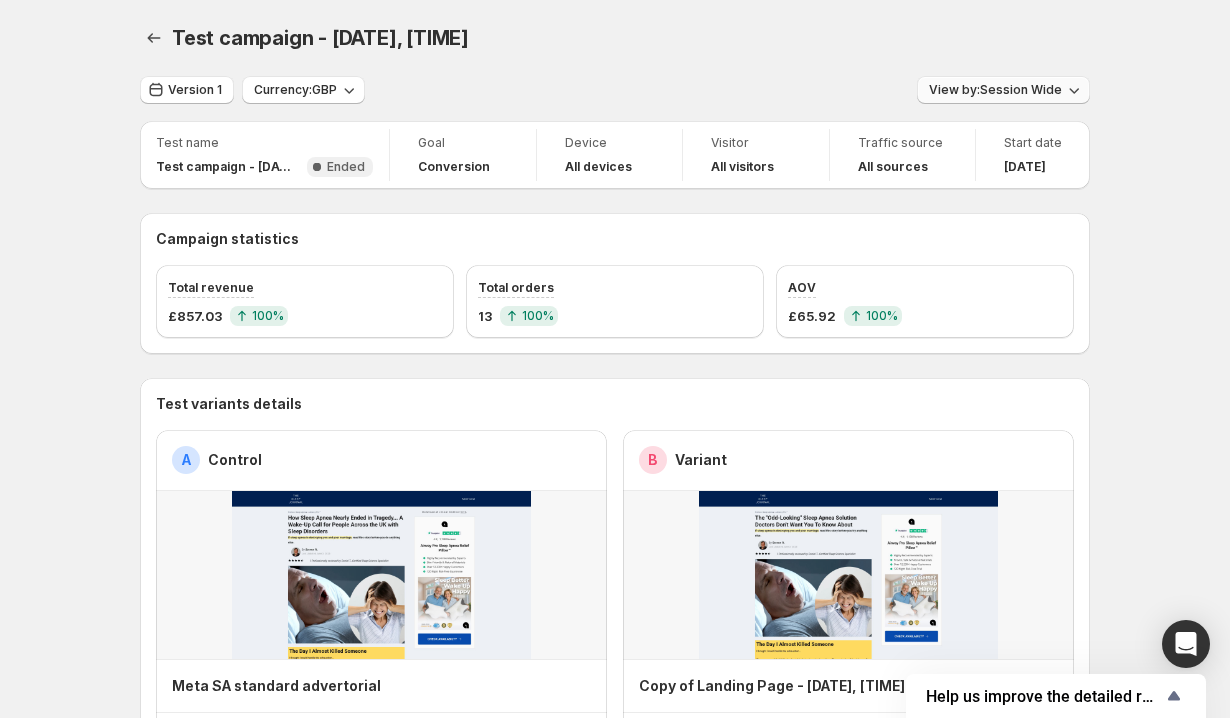 click on "View by:  Session Wide" at bounding box center (1003, 90) 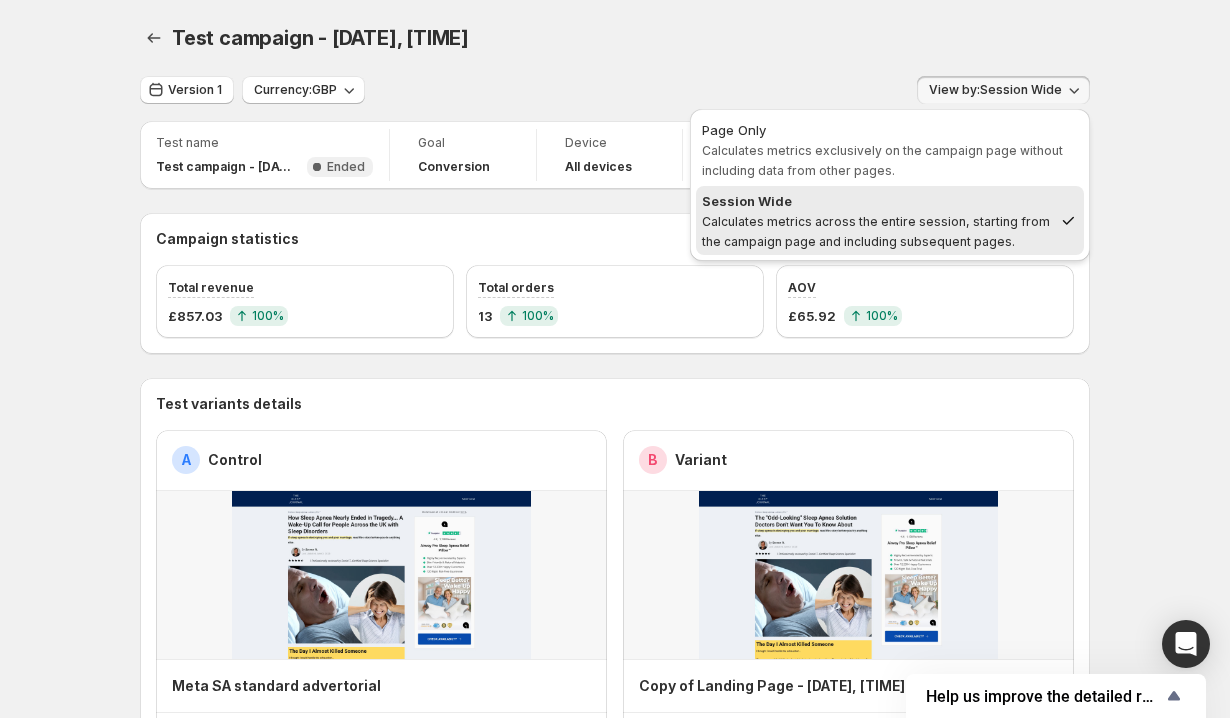 click on "View by:  Session Wide" at bounding box center (995, 90) 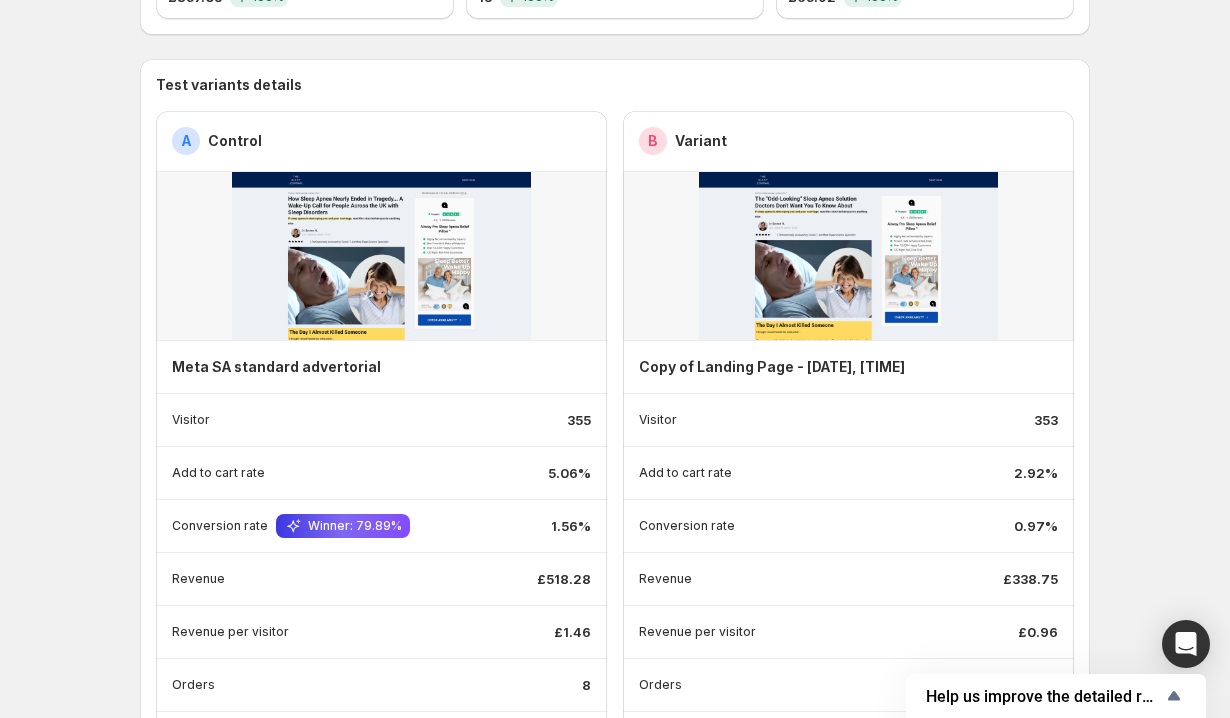 scroll, scrollTop: 0, scrollLeft: 0, axis: both 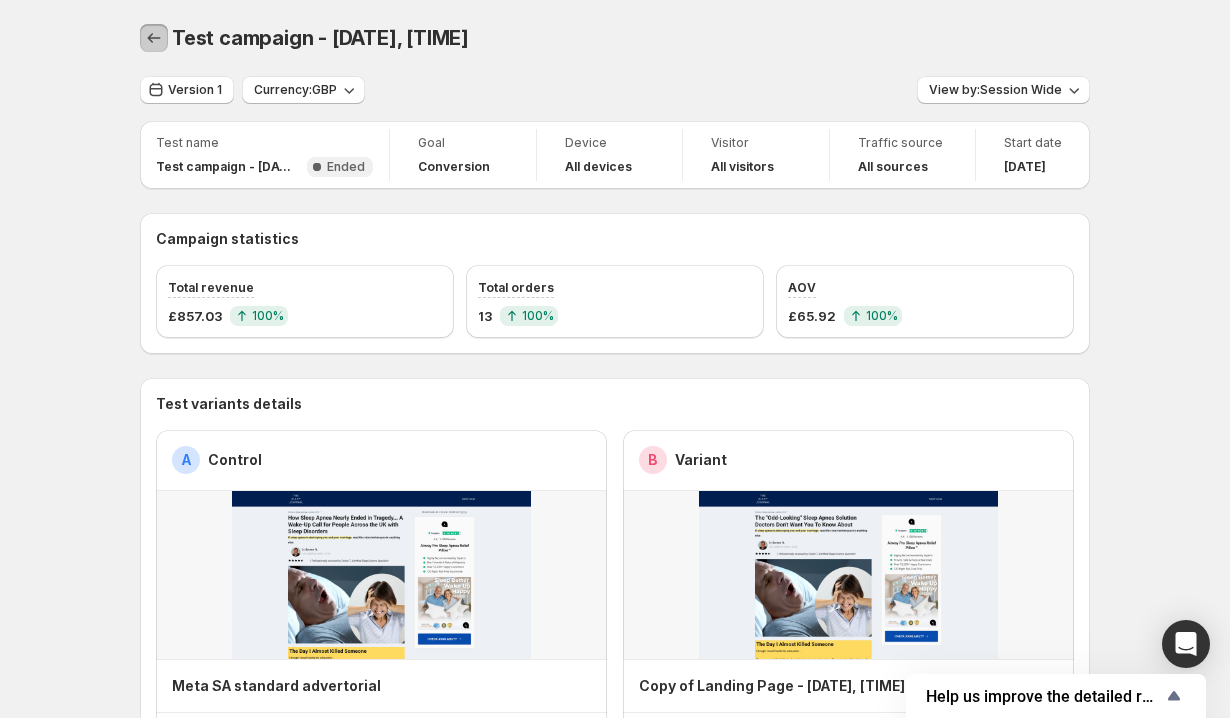 click 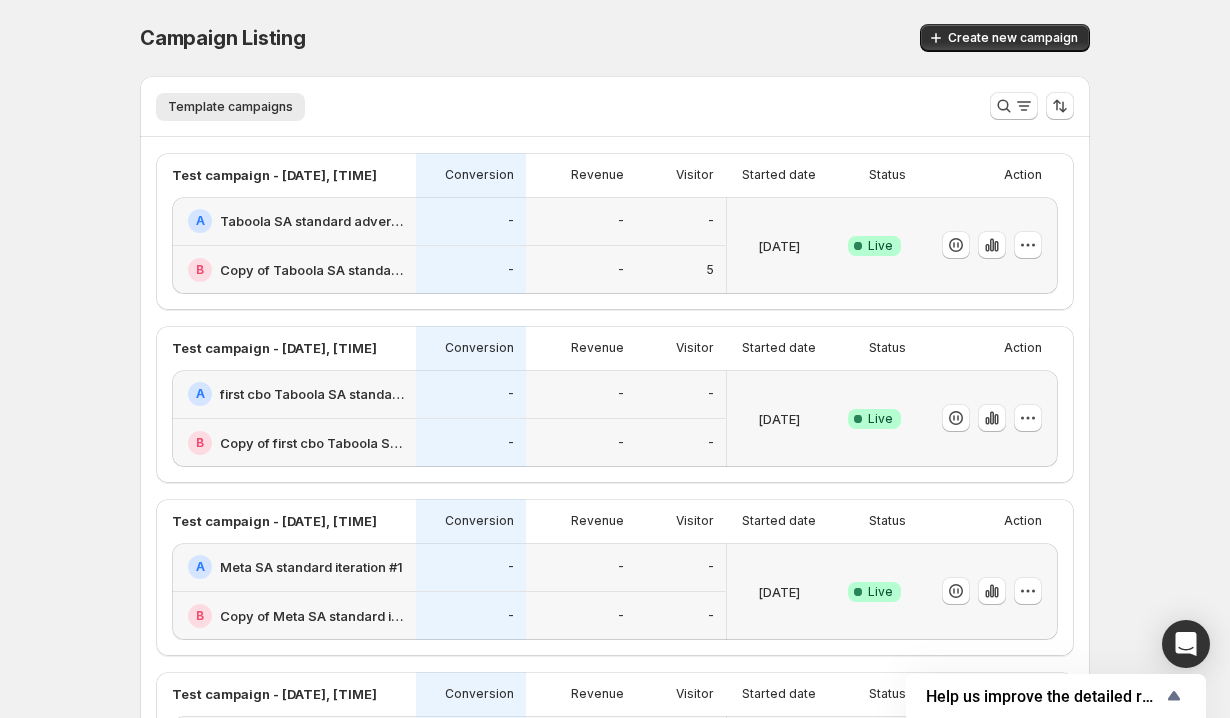scroll, scrollTop: 581, scrollLeft: 0, axis: vertical 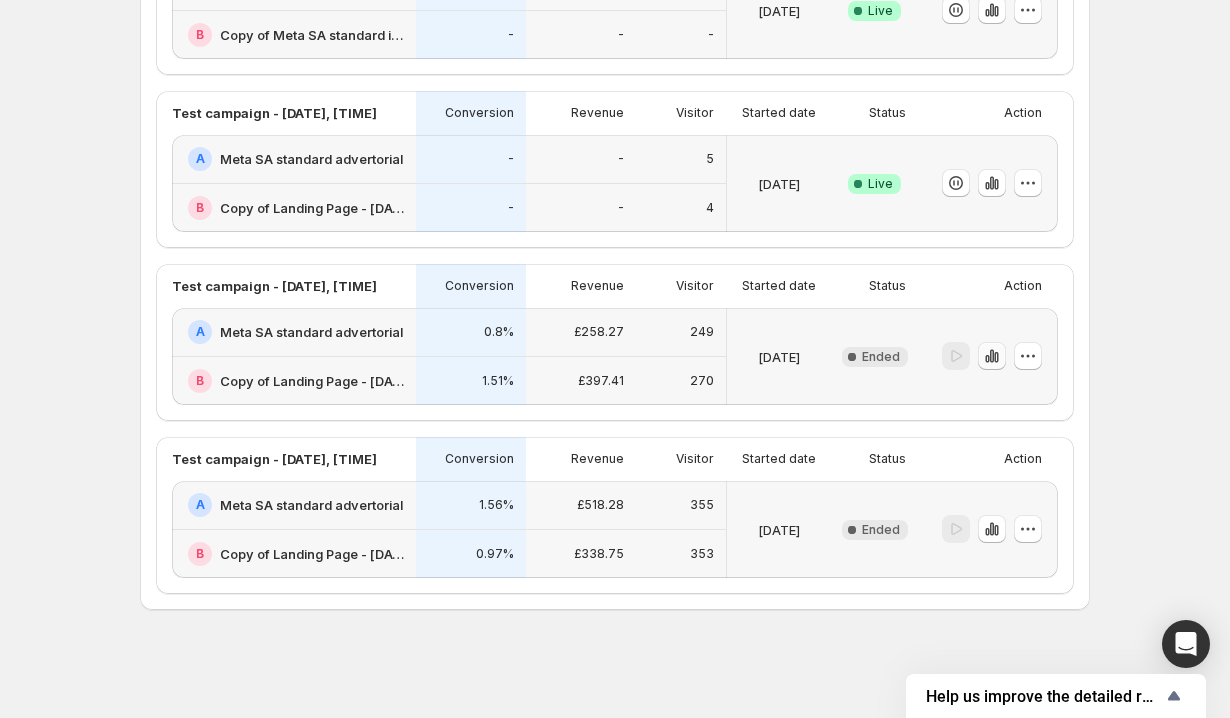 click 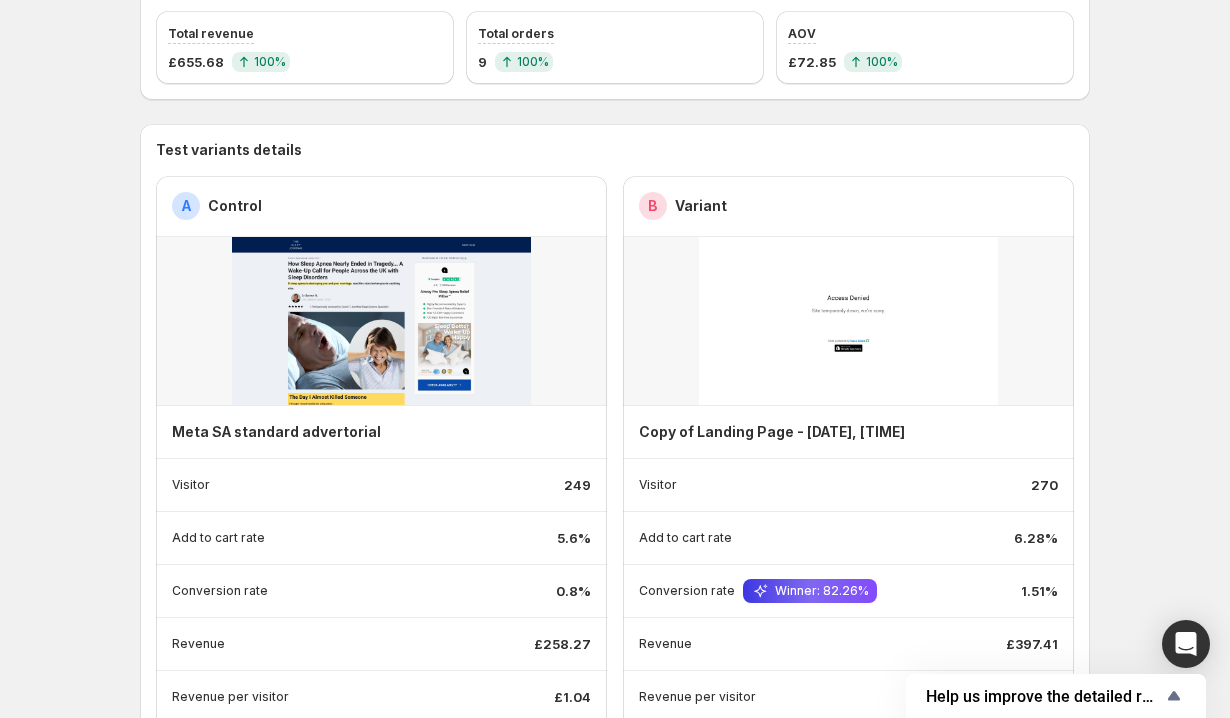 scroll, scrollTop: 250, scrollLeft: 0, axis: vertical 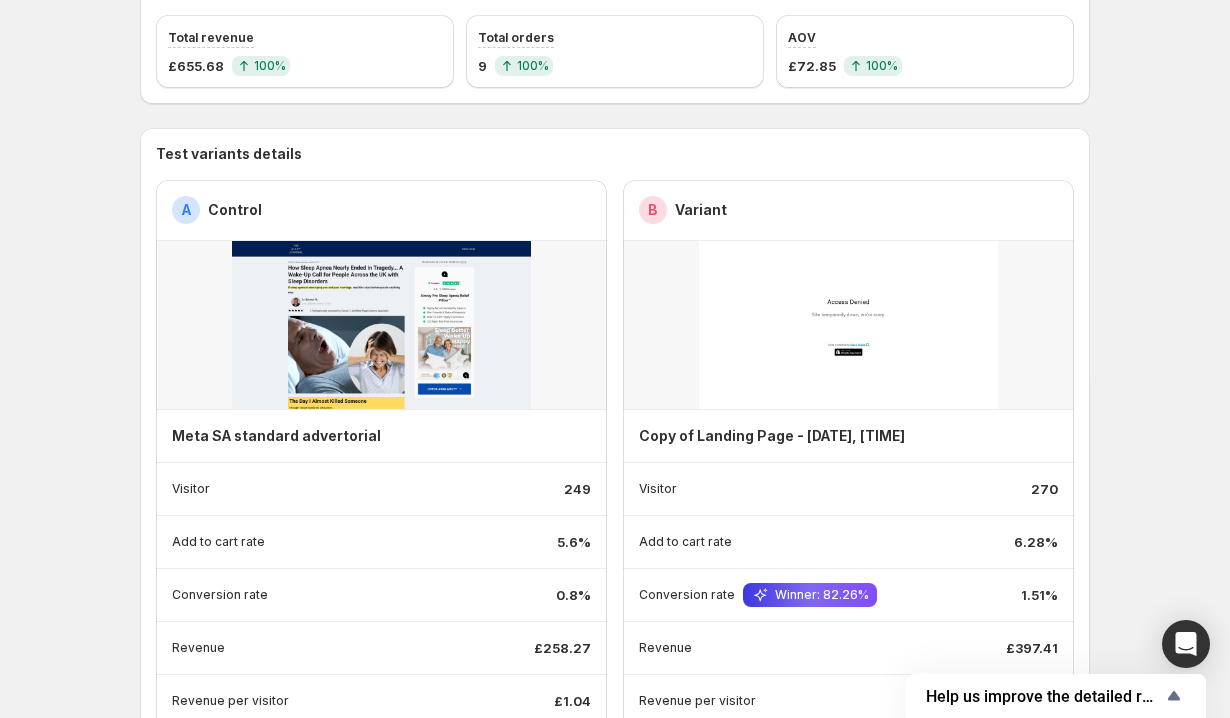 click at bounding box center [848, 325] 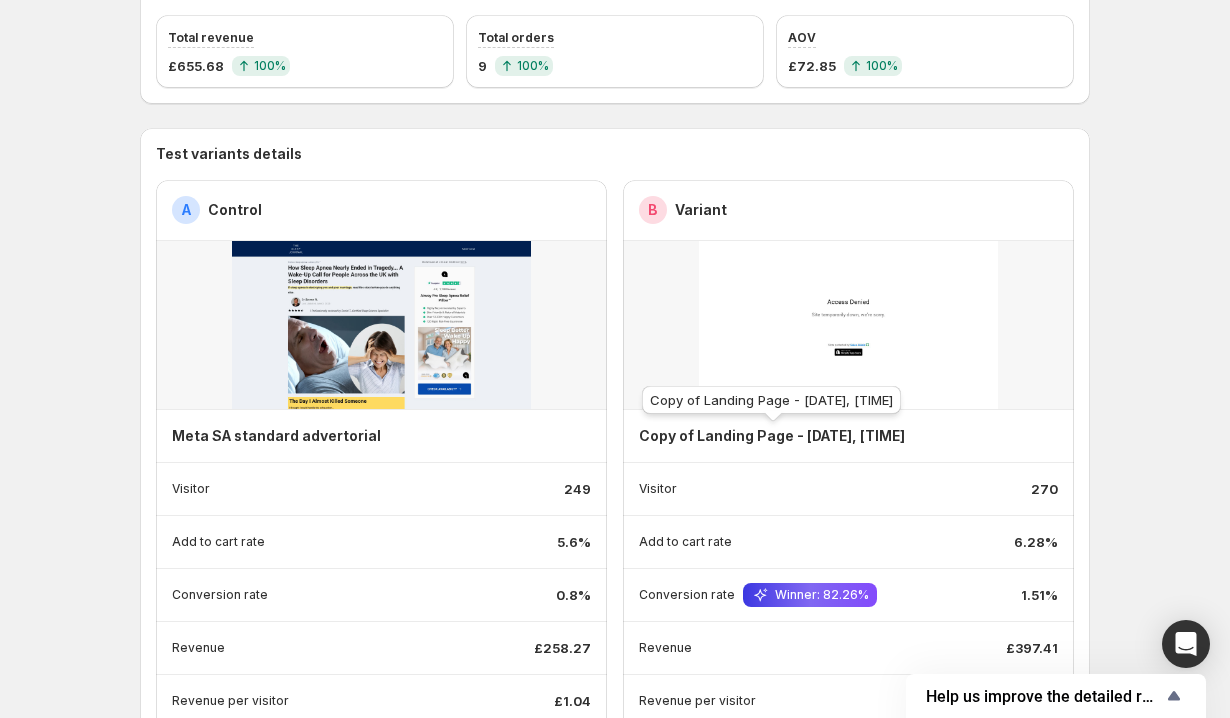 click on "Copy of Landing Page - [DATE], [TIME]" at bounding box center [772, 436] 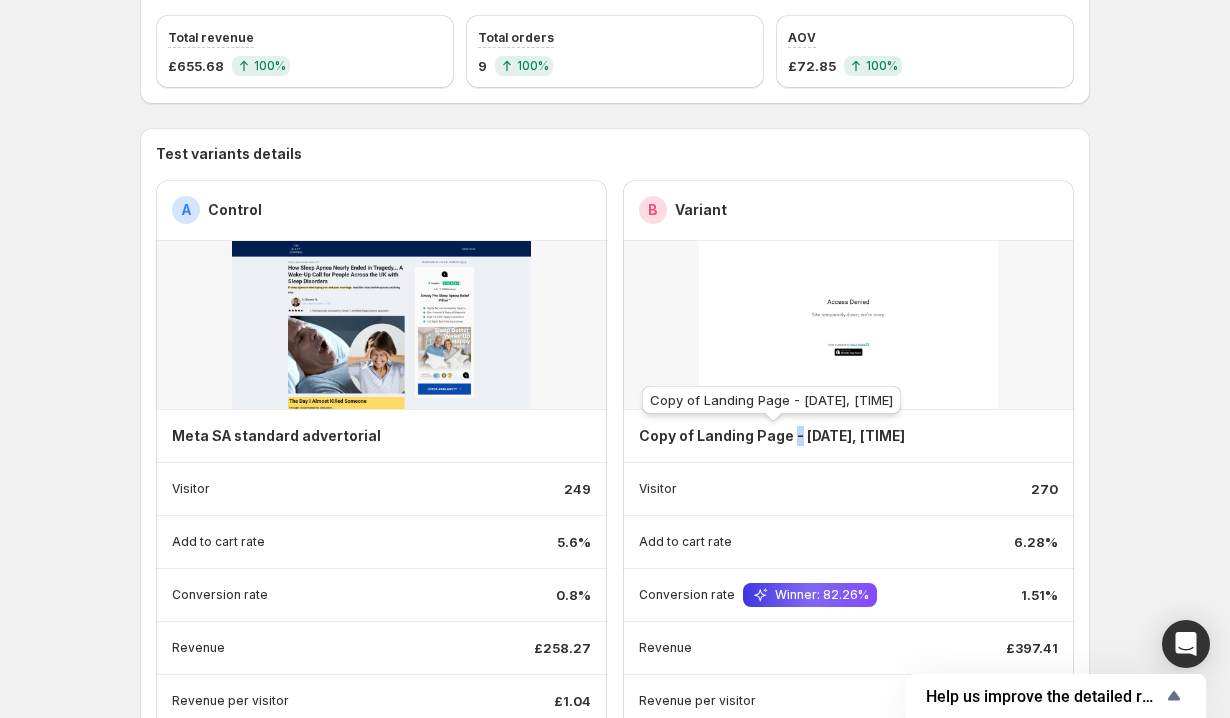 click on "Copy of Landing Page - [DATE], [TIME]" at bounding box center [772, 436] 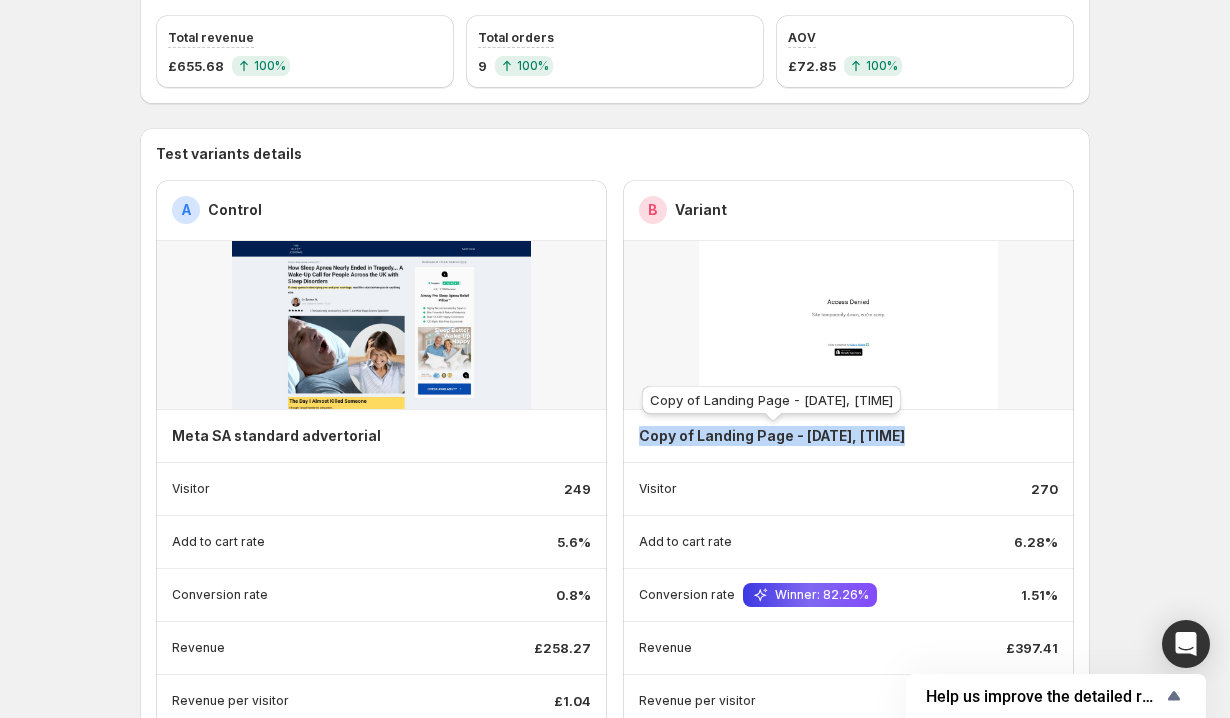 click on "Copy of Landing Page - [DATE], [TIME]" at bounding box center [772, 436] 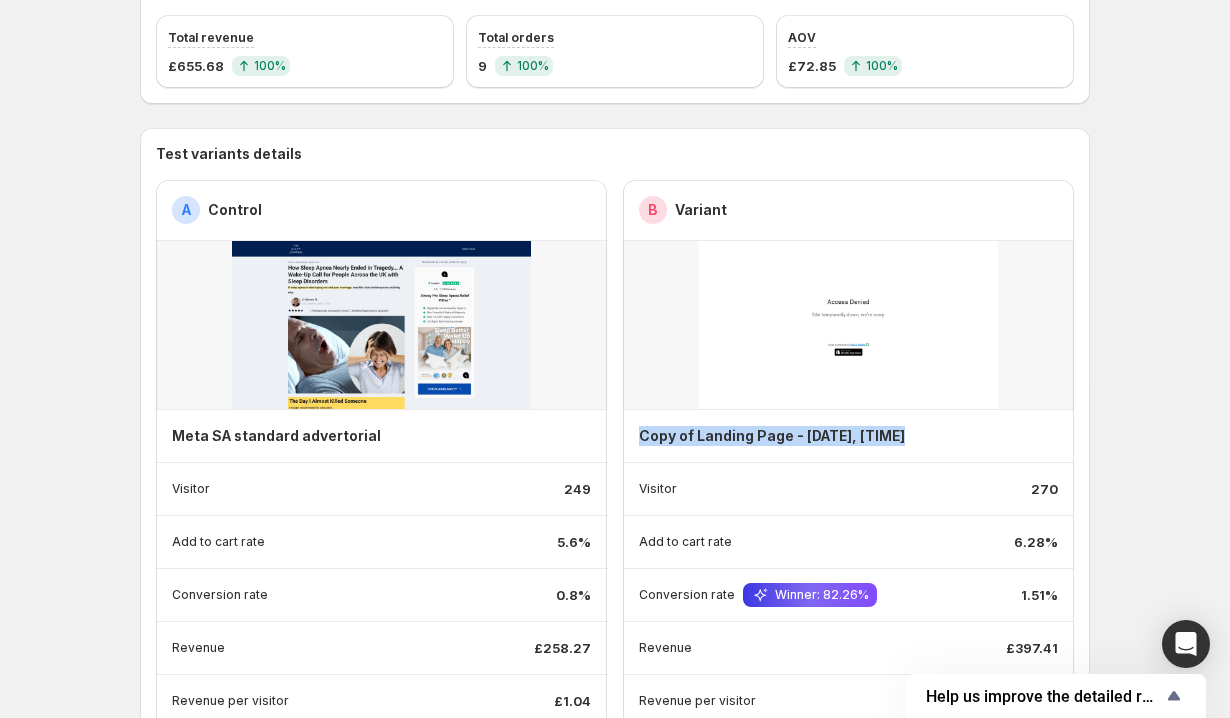 click at bounding box center (381, 325) 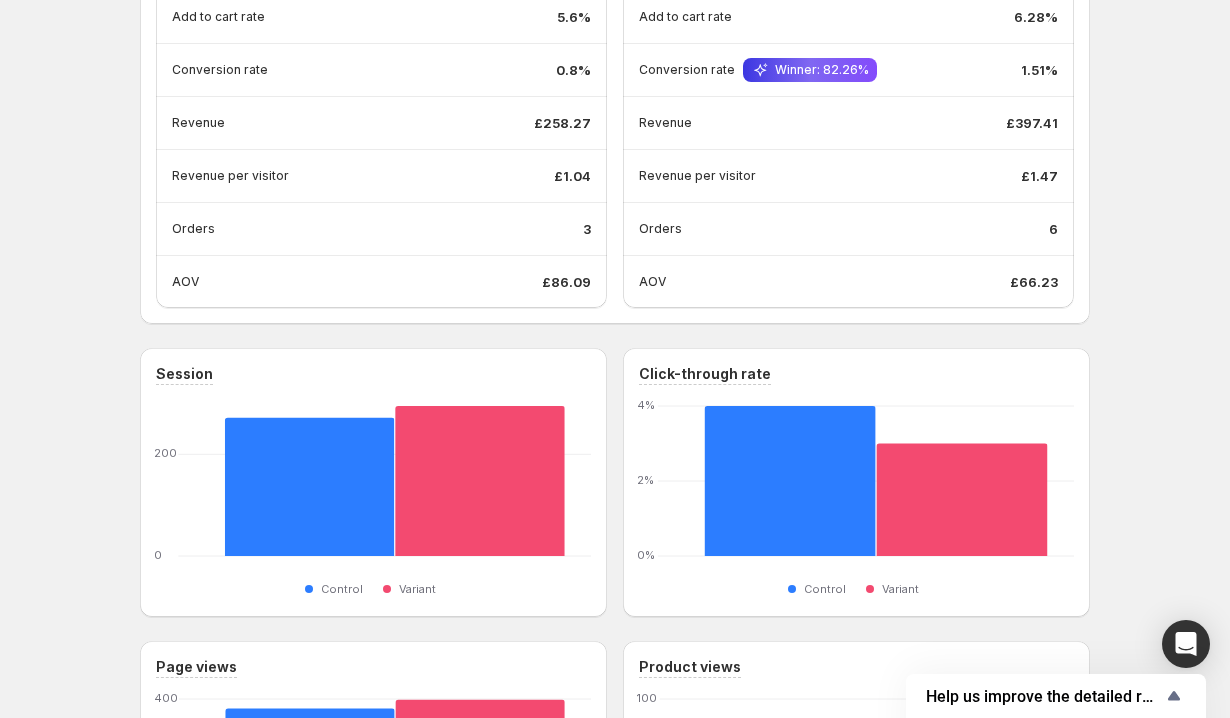 scroll, scrollTop: 0, scrollLeft: 0, axis: both 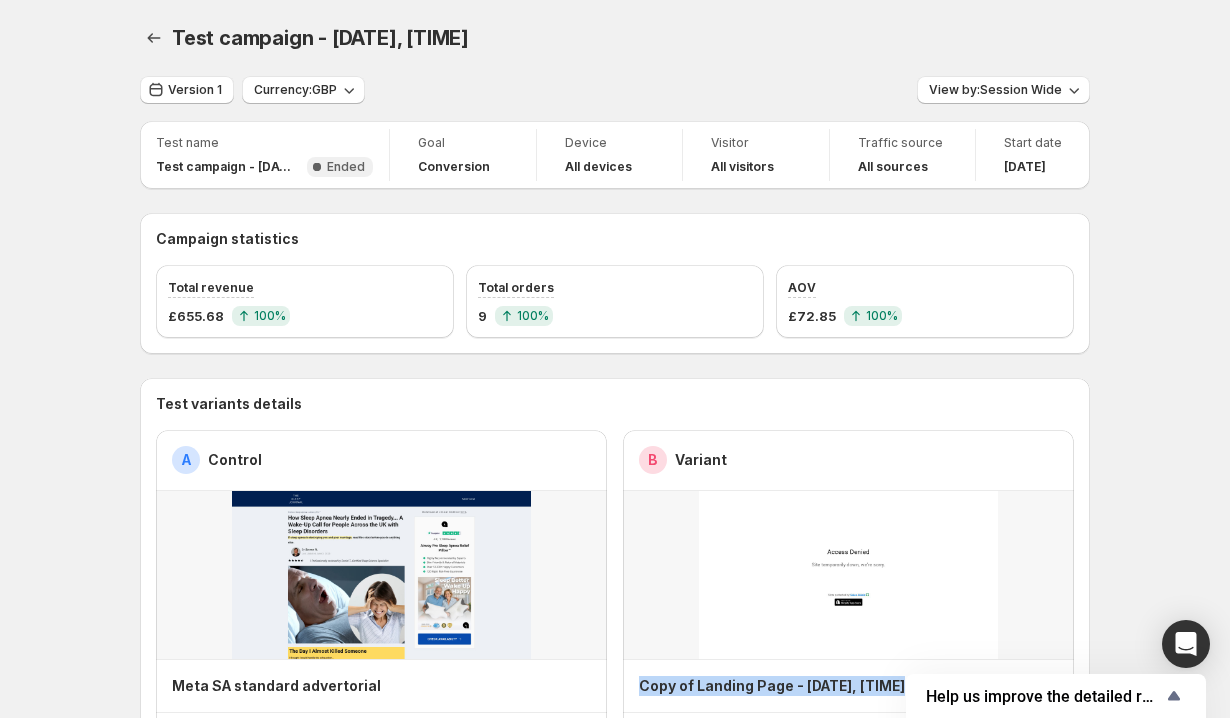 click at bounding box center [848, 575] 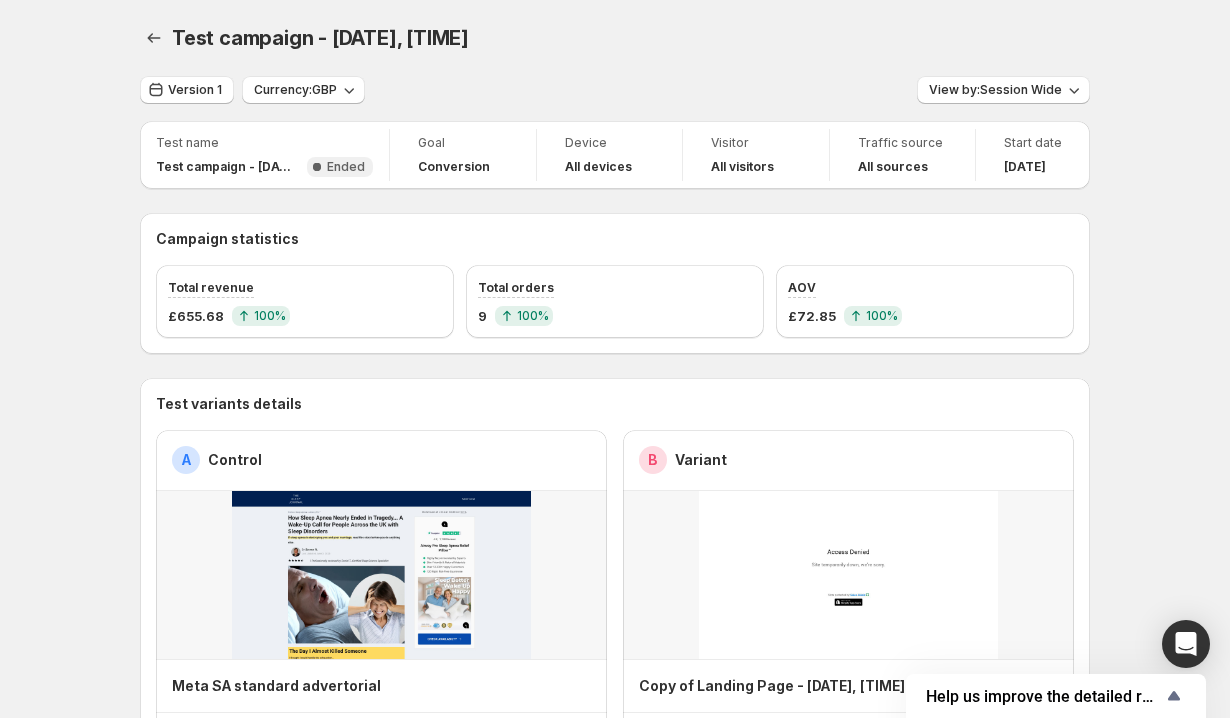 click on "Test campaign - [DATE], [TIME]. This page is ready Test campaign - [DATE], [TIME]" at bounding box center (615, 38) 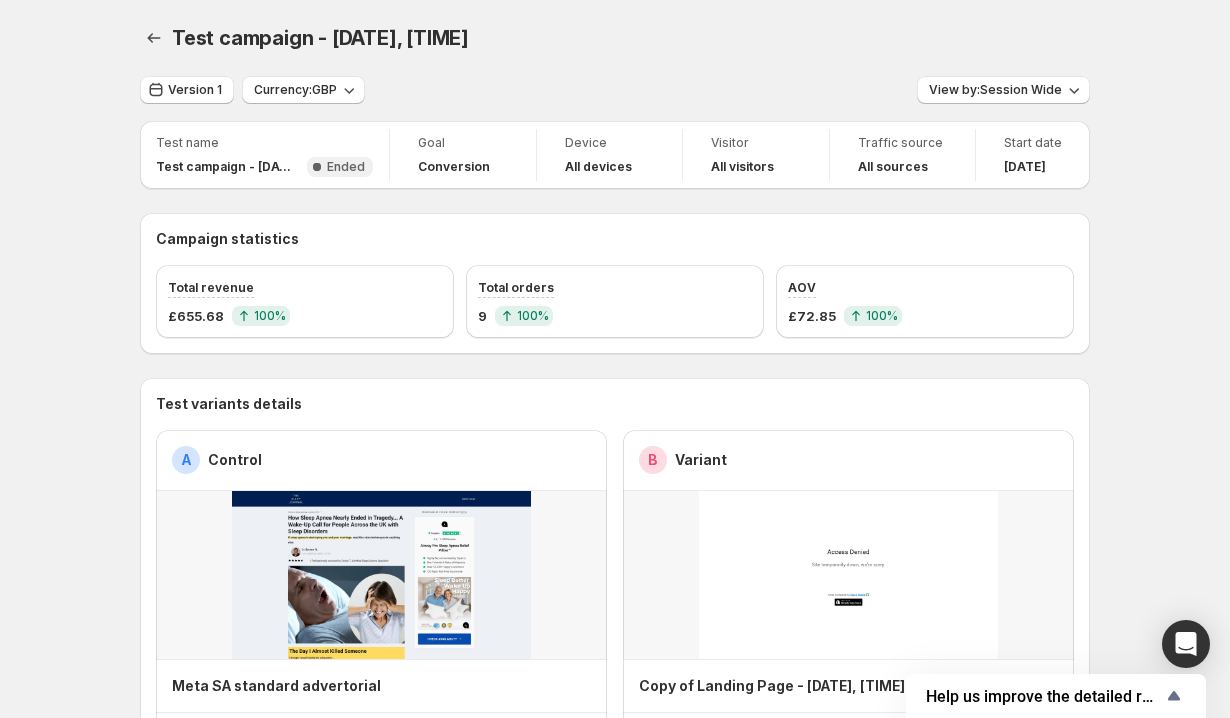 click at bounding box center (848, 575) 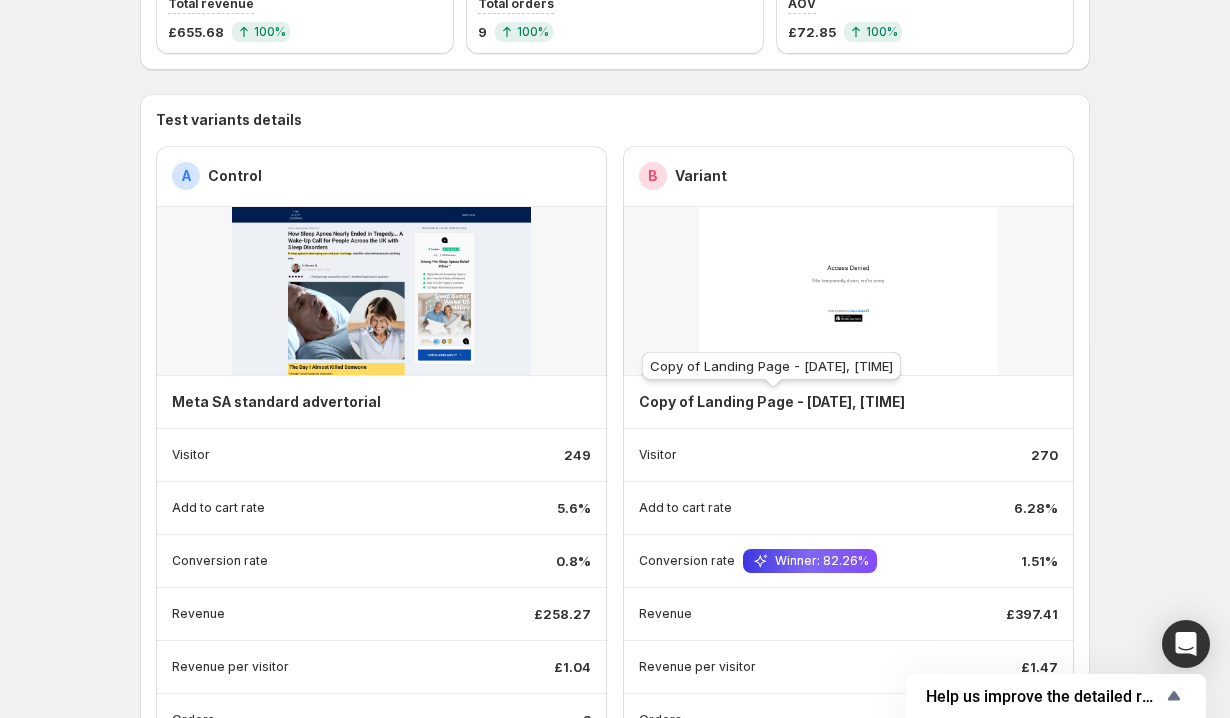 click on "Copy of Landing Page - [DATE], [TIME]" at bounding box center (772, 402) 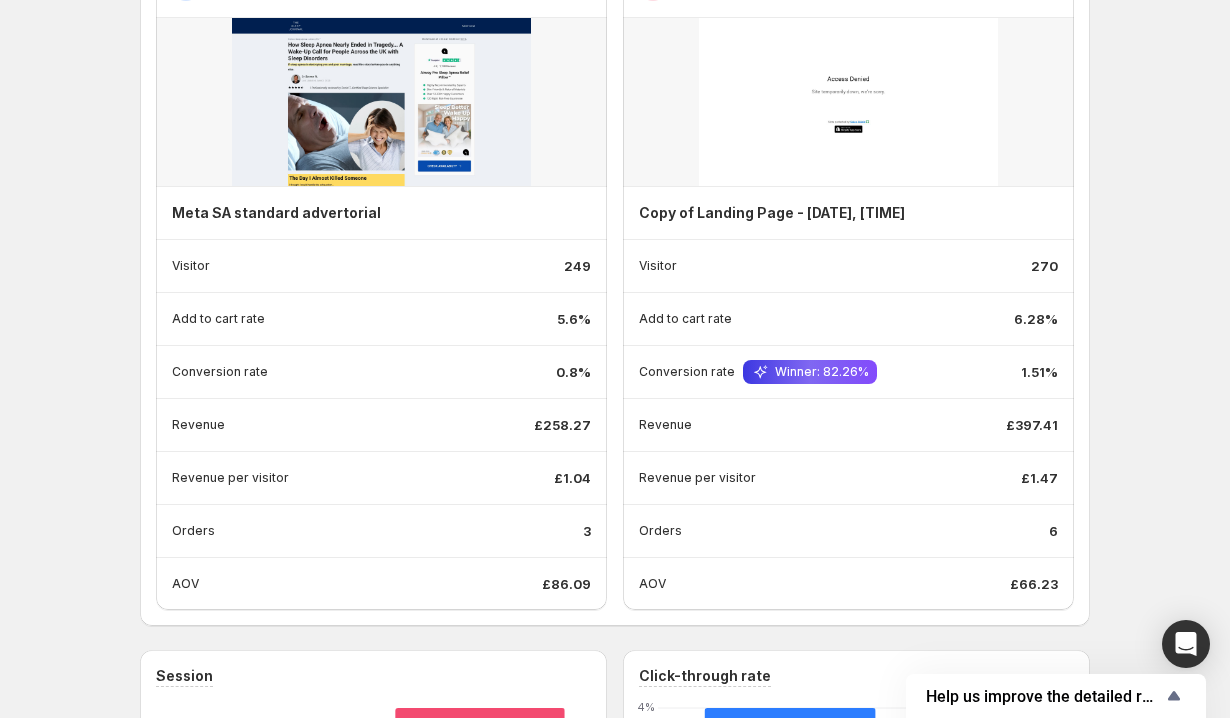 scroll, scrollTop: 0, scrollLeft: 0, axis: both 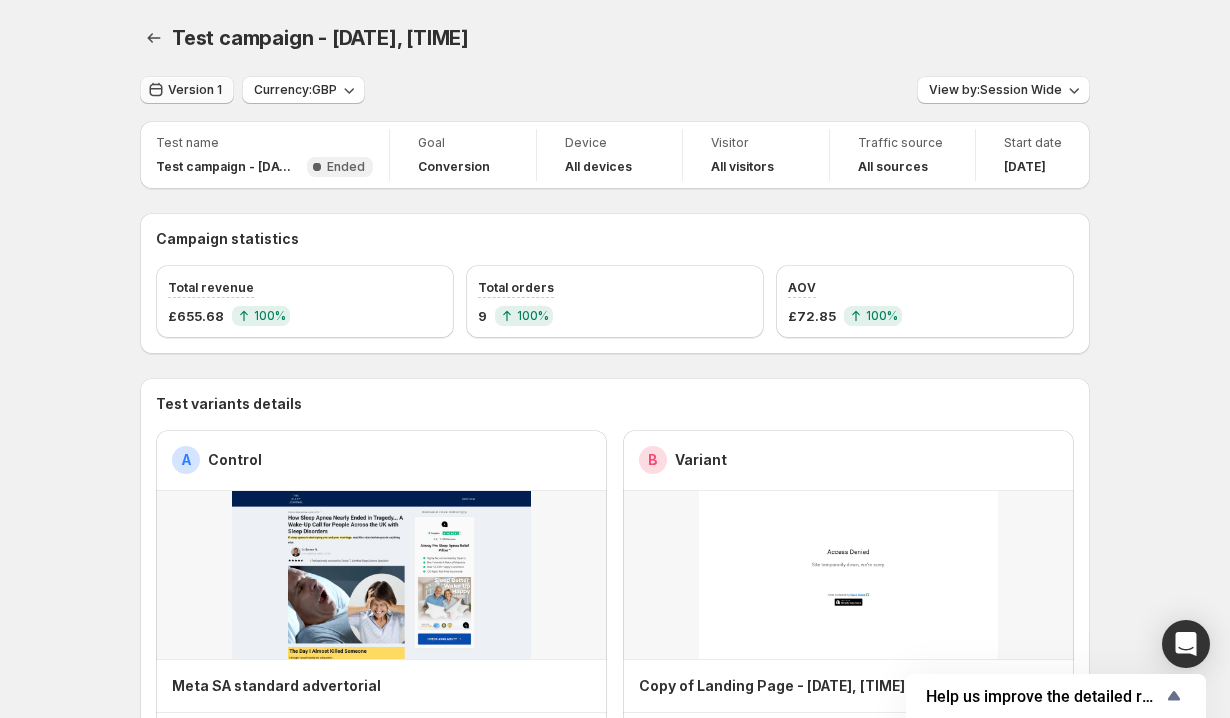 click on "Version 1" at bounding box center (195, 90) 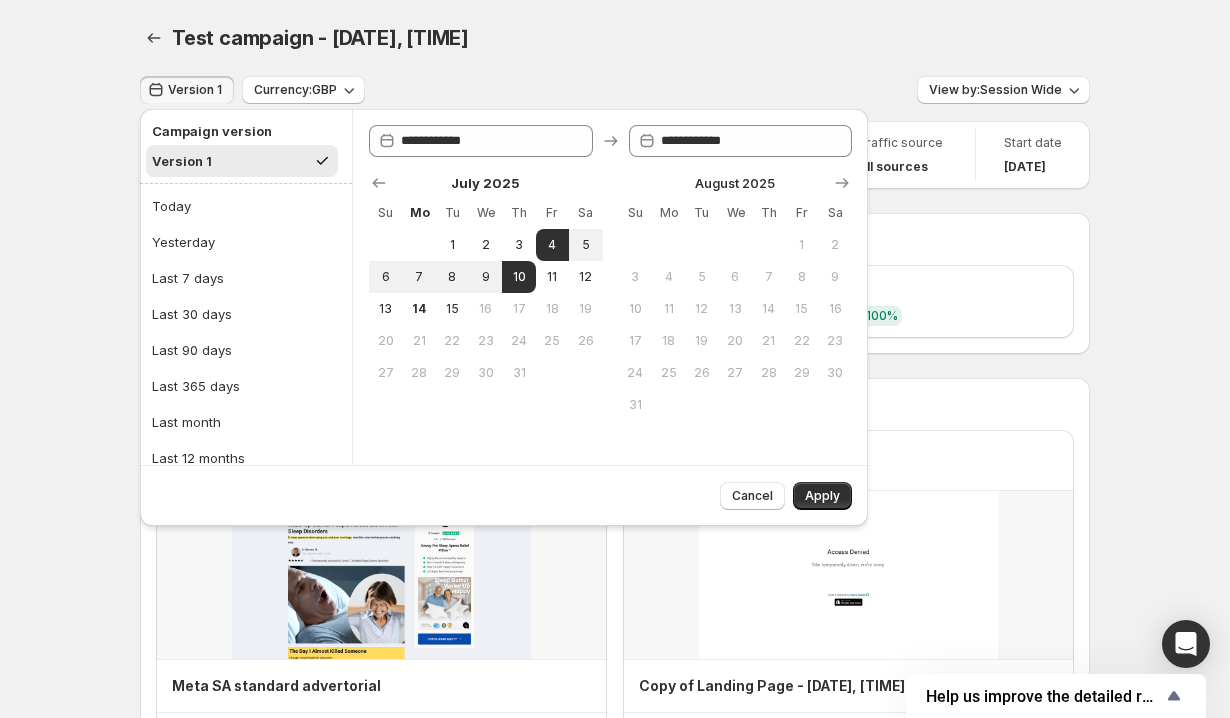 click on "Version 1" at bounding box center (242, 161) 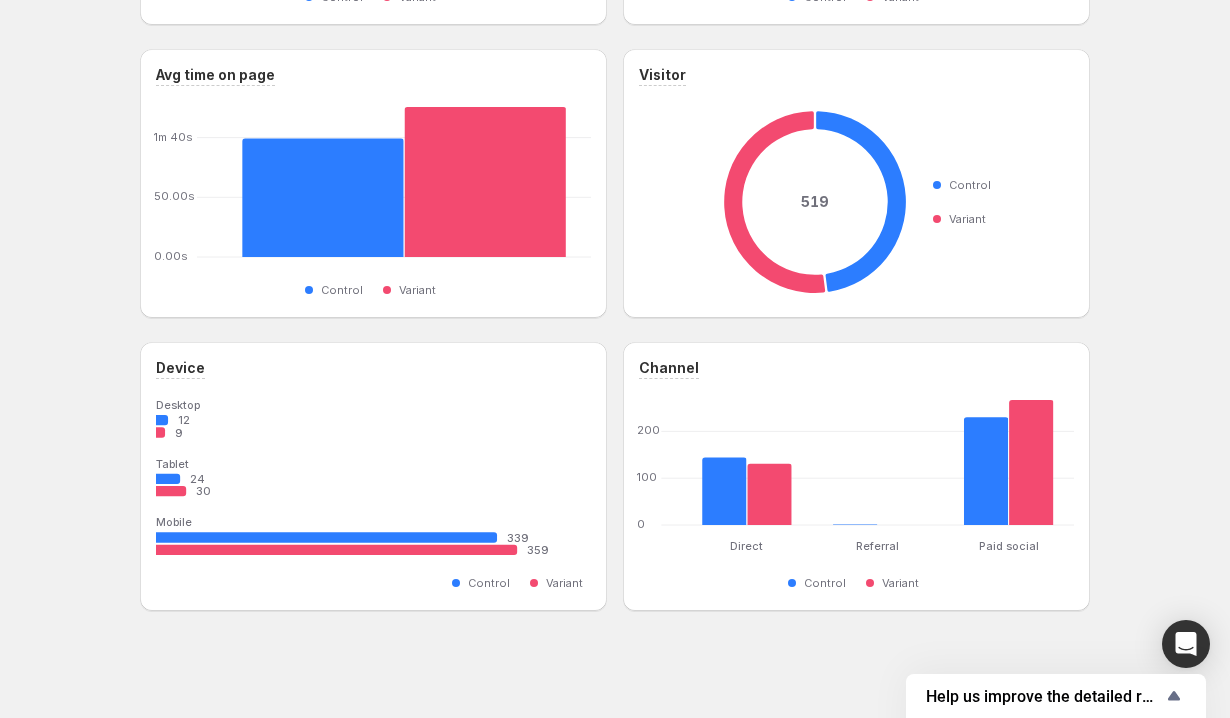 scroll, scrollTop: 0, scrollLeft: 0, axis: both 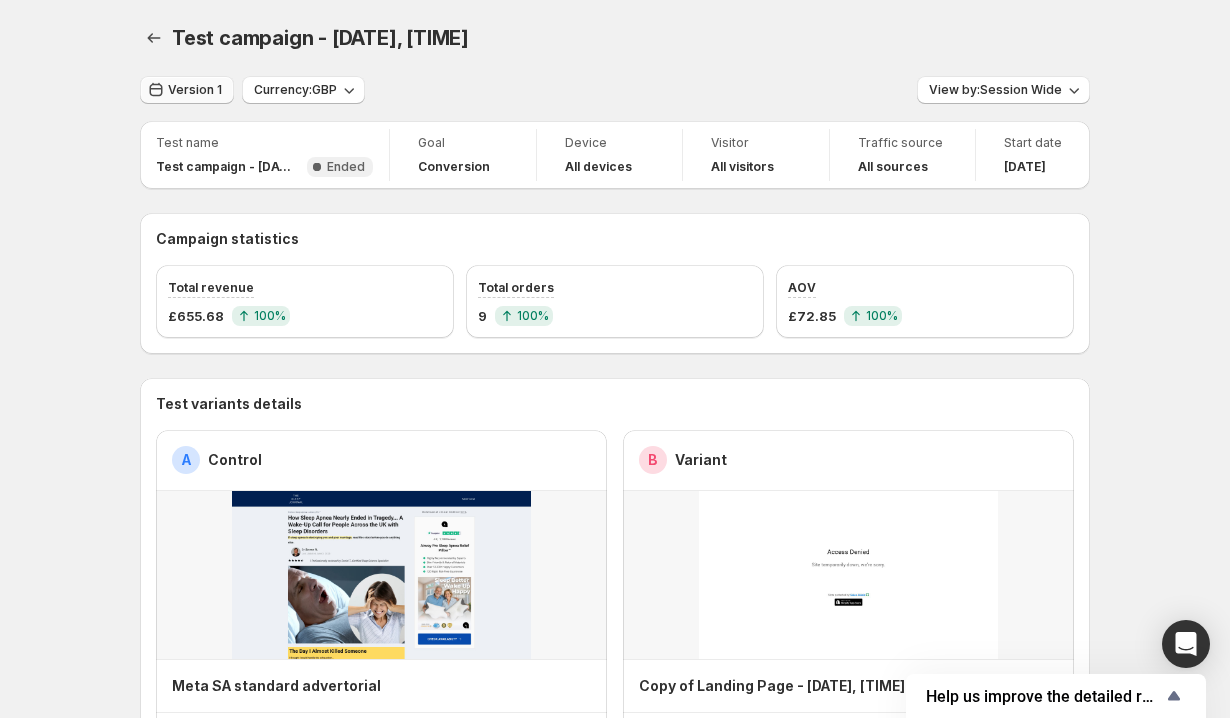 click on "Version 1" at bounding box center (195, 90) 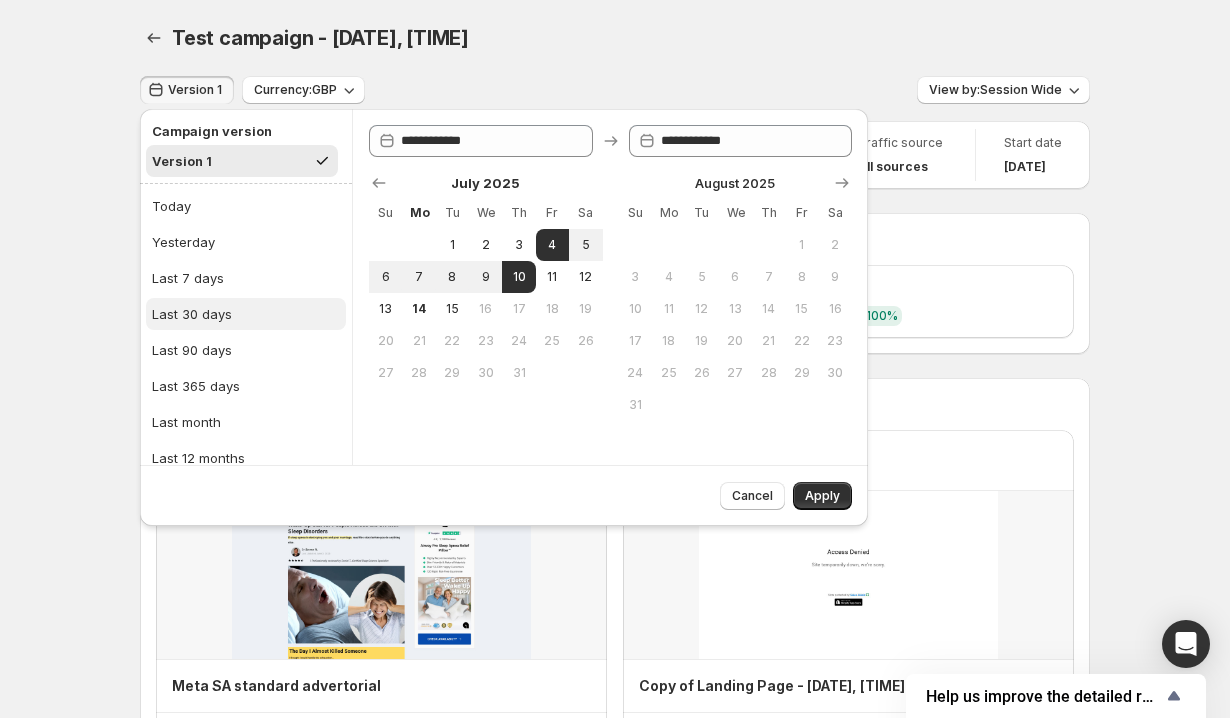 click on "Last 30 days" at bounding box center [246, 314] 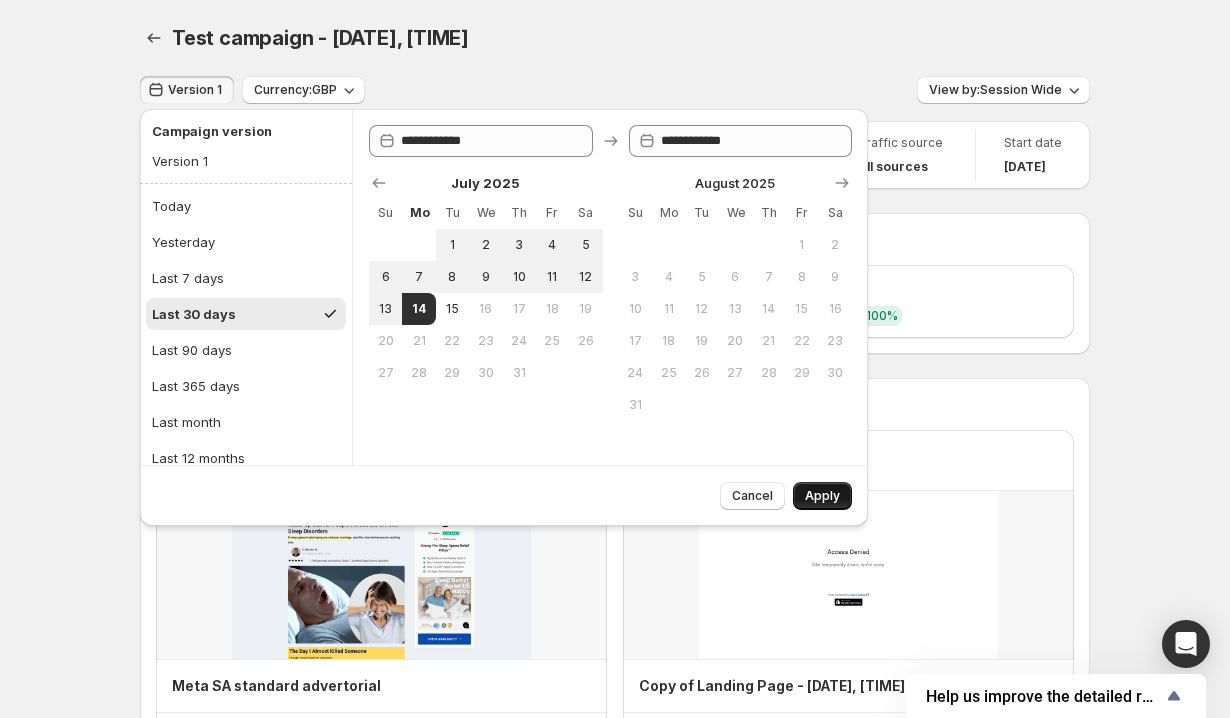 click on "Apply" at bounding box center (822, 496) 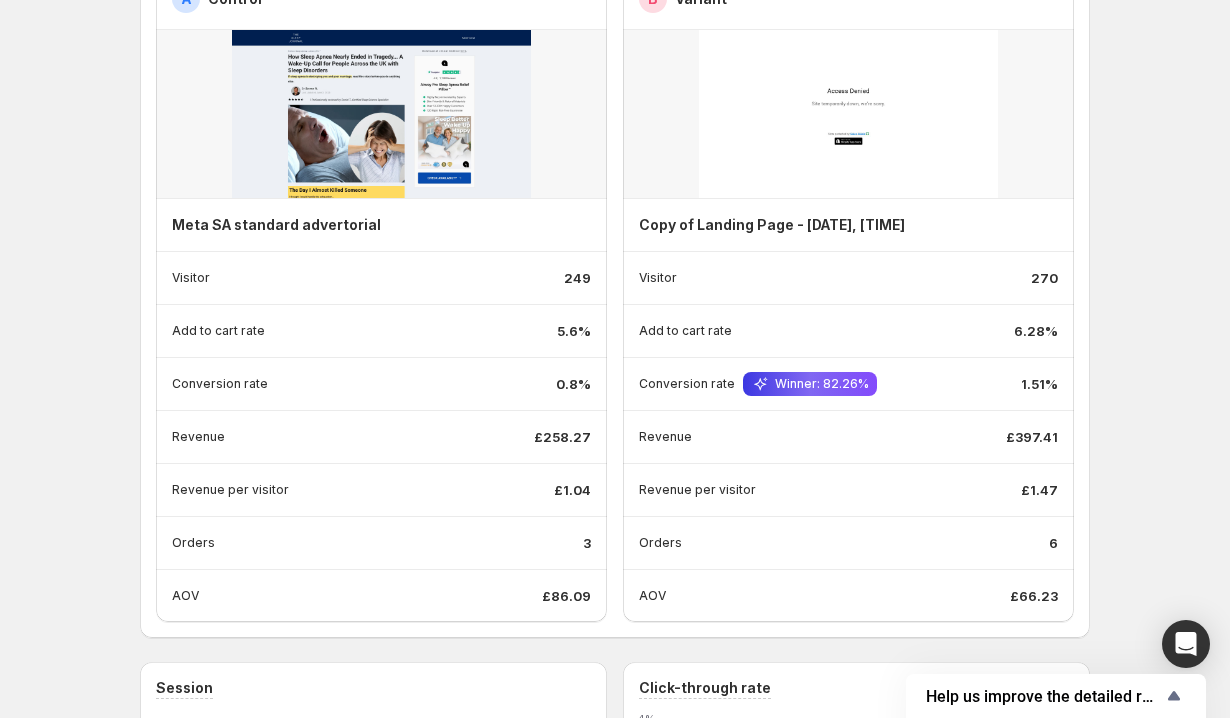 scroll, scrollTop: 0, scrollLeft: 0, axis: both 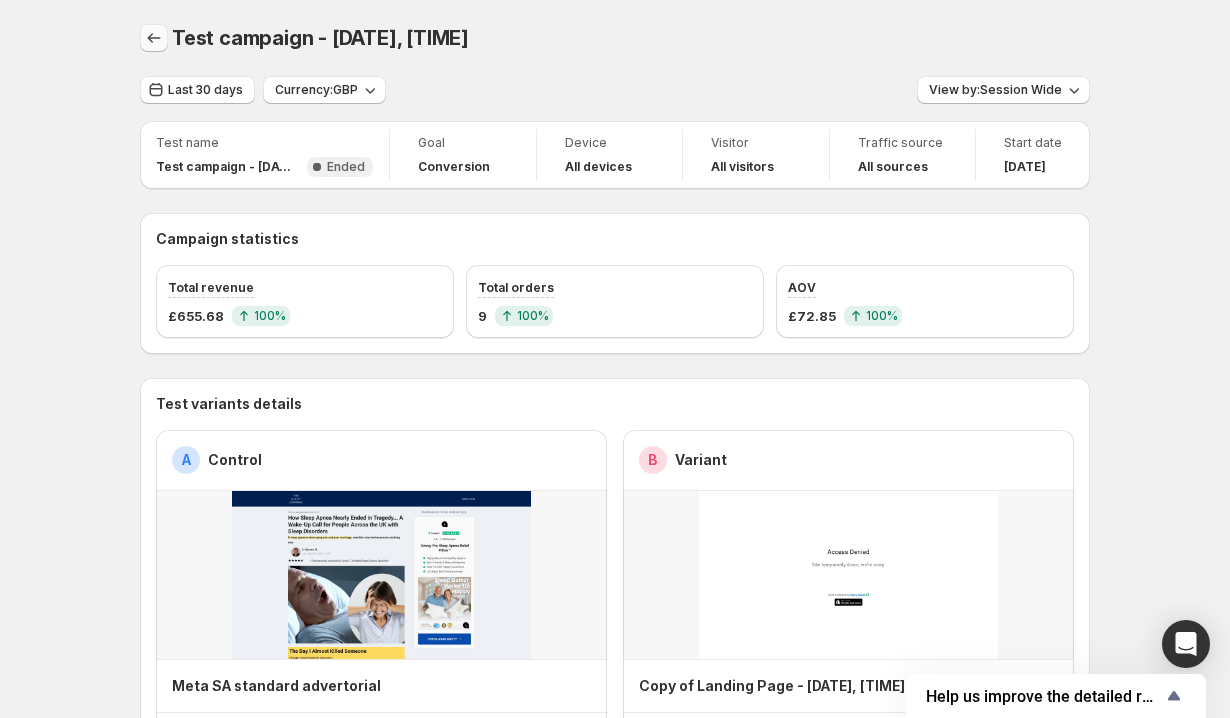 click 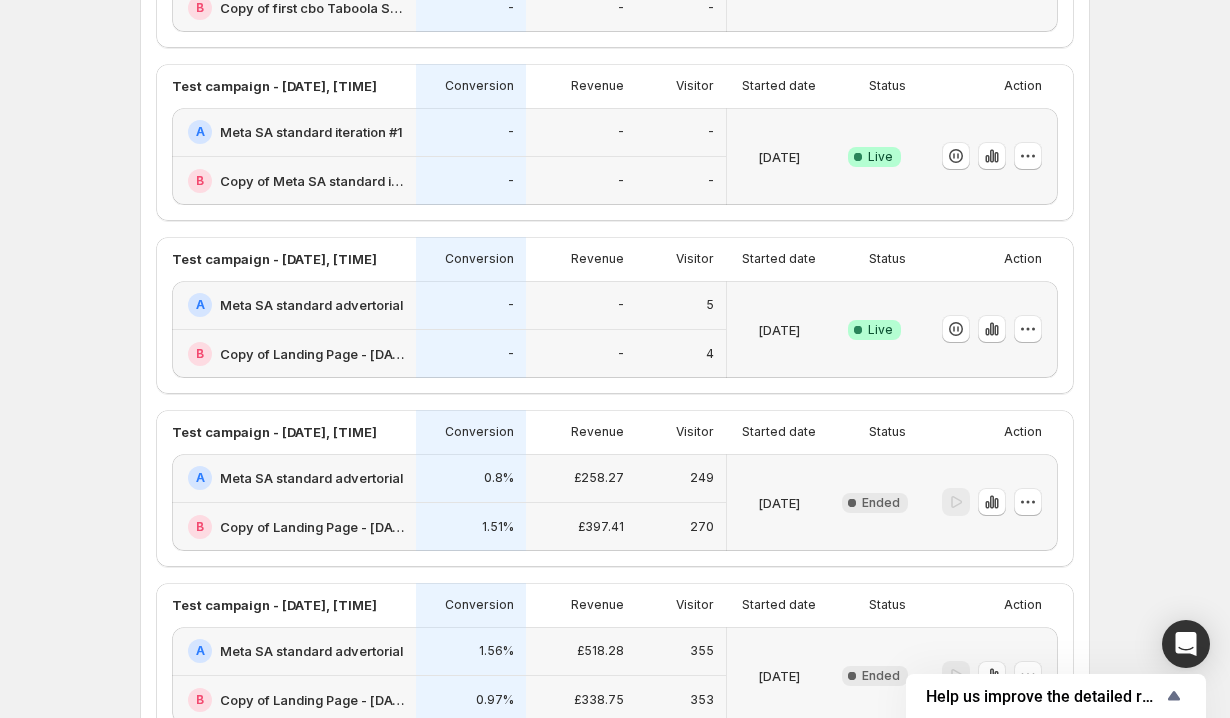 scroll, scrollTop: 438, scrollLeft: 0, axis: vertical 